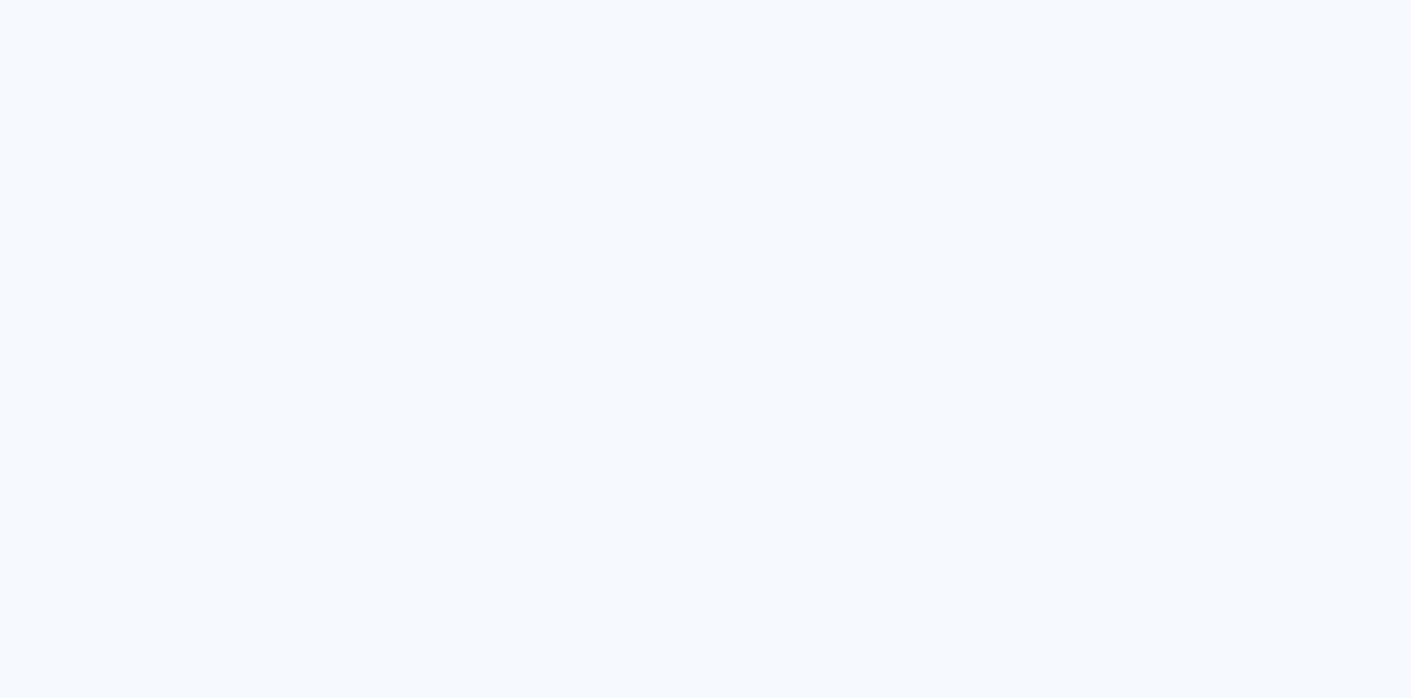 scroll, scrollTop: 0, scrollLeft: 0, axis: both 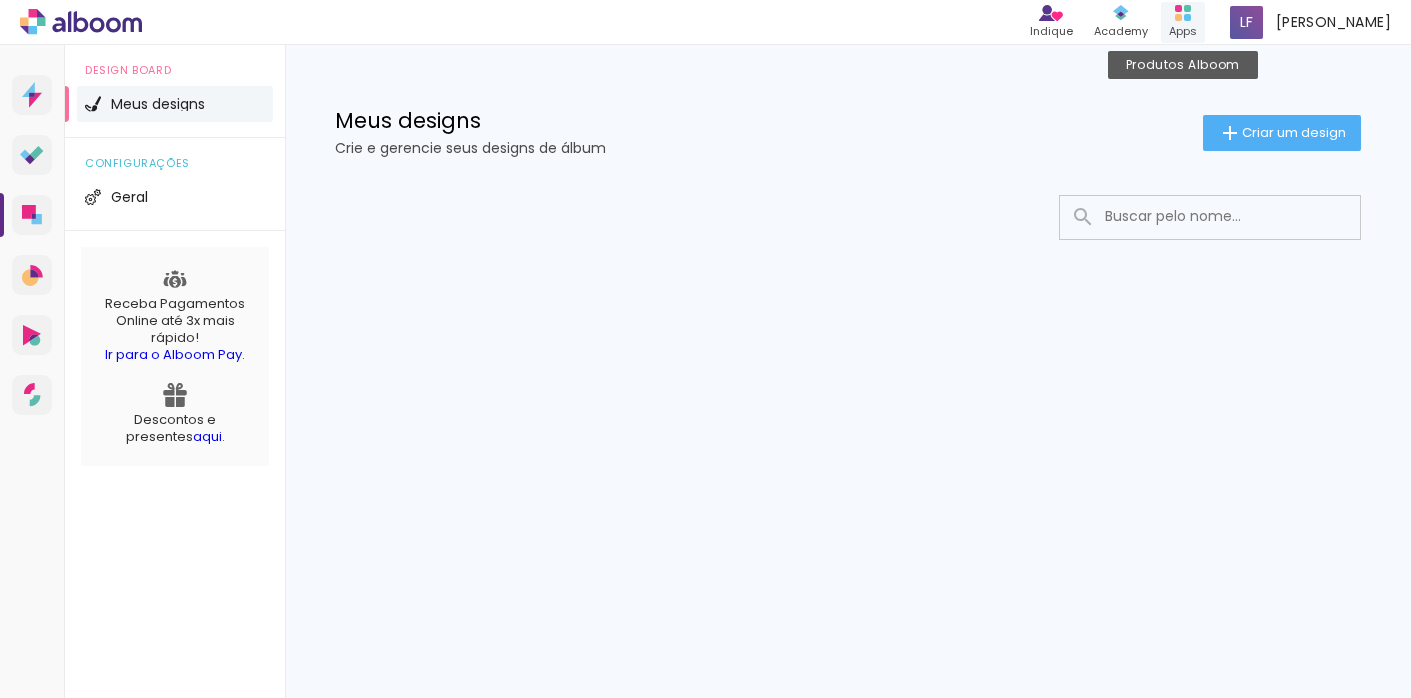click on "Apps" at bounding box center [1183, 31] 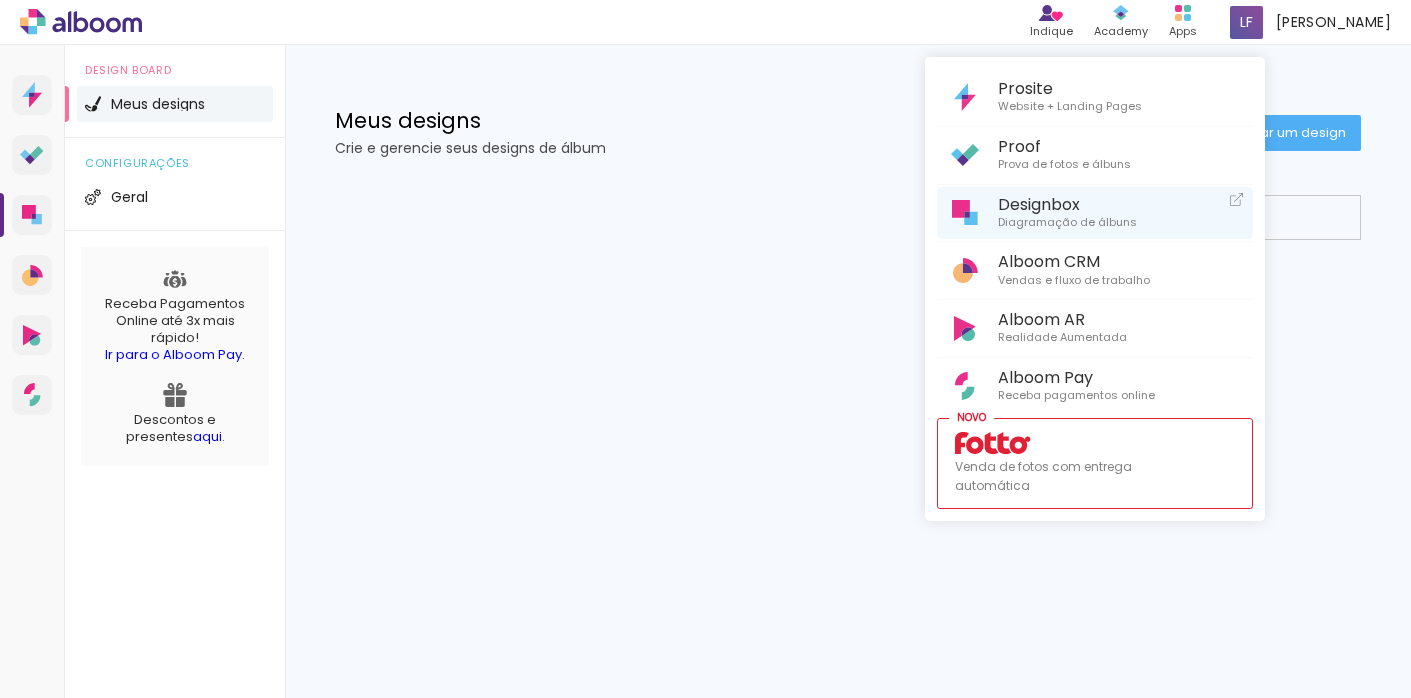 click on "Designbox" at bounding box center (1067, 204) 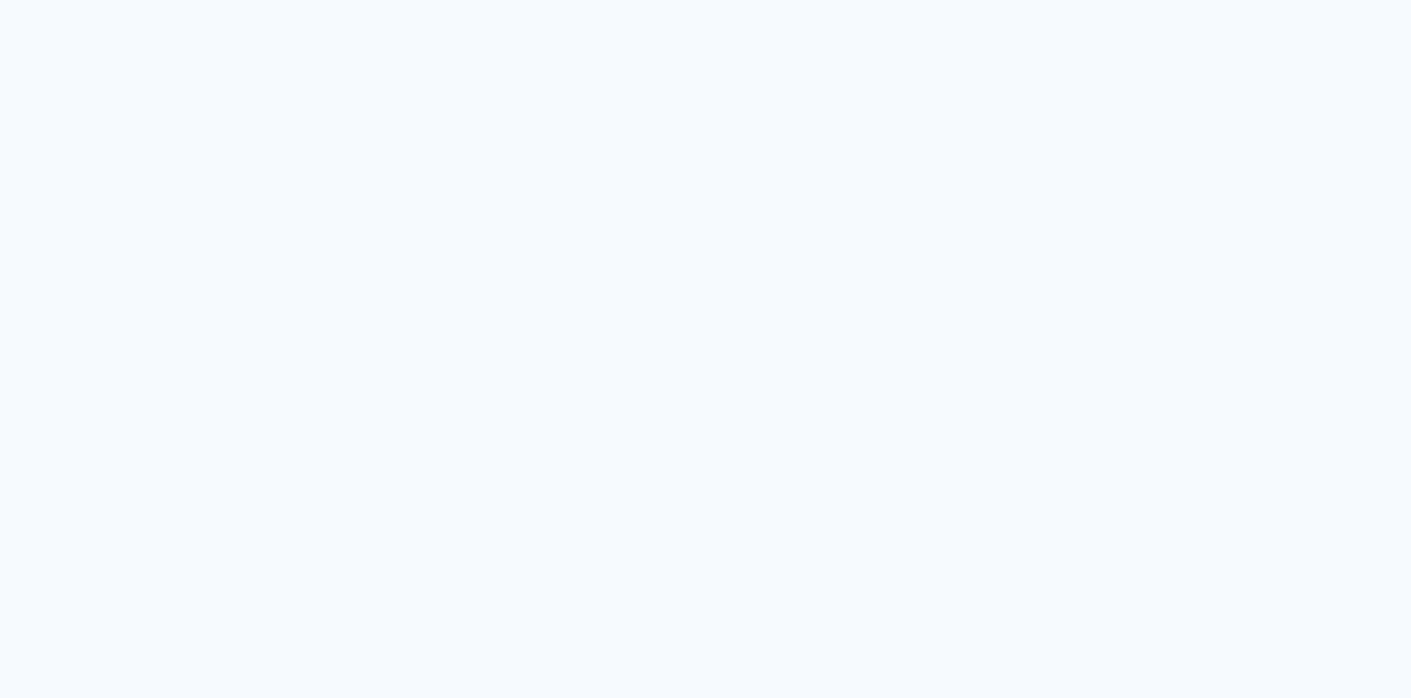 scroll, scrollTop: 0, scrollLeft: 0, axis: both 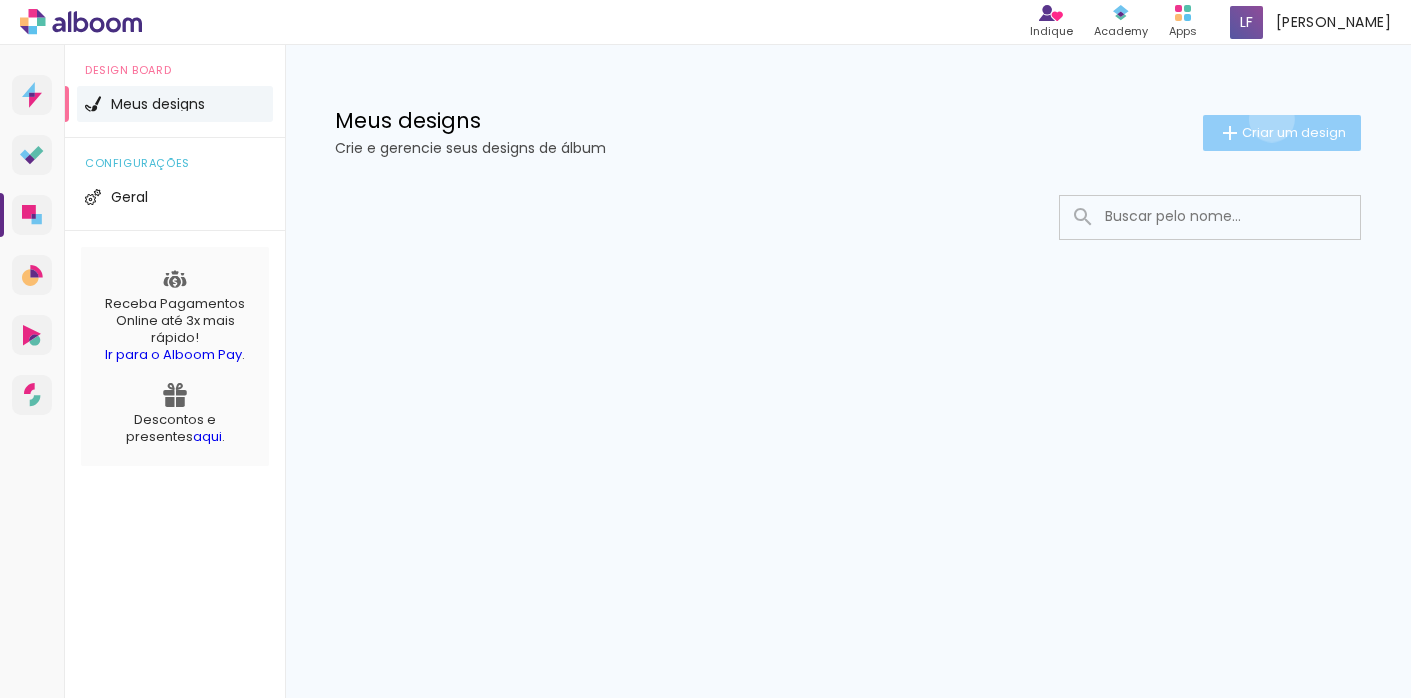 click on "Criar um design" 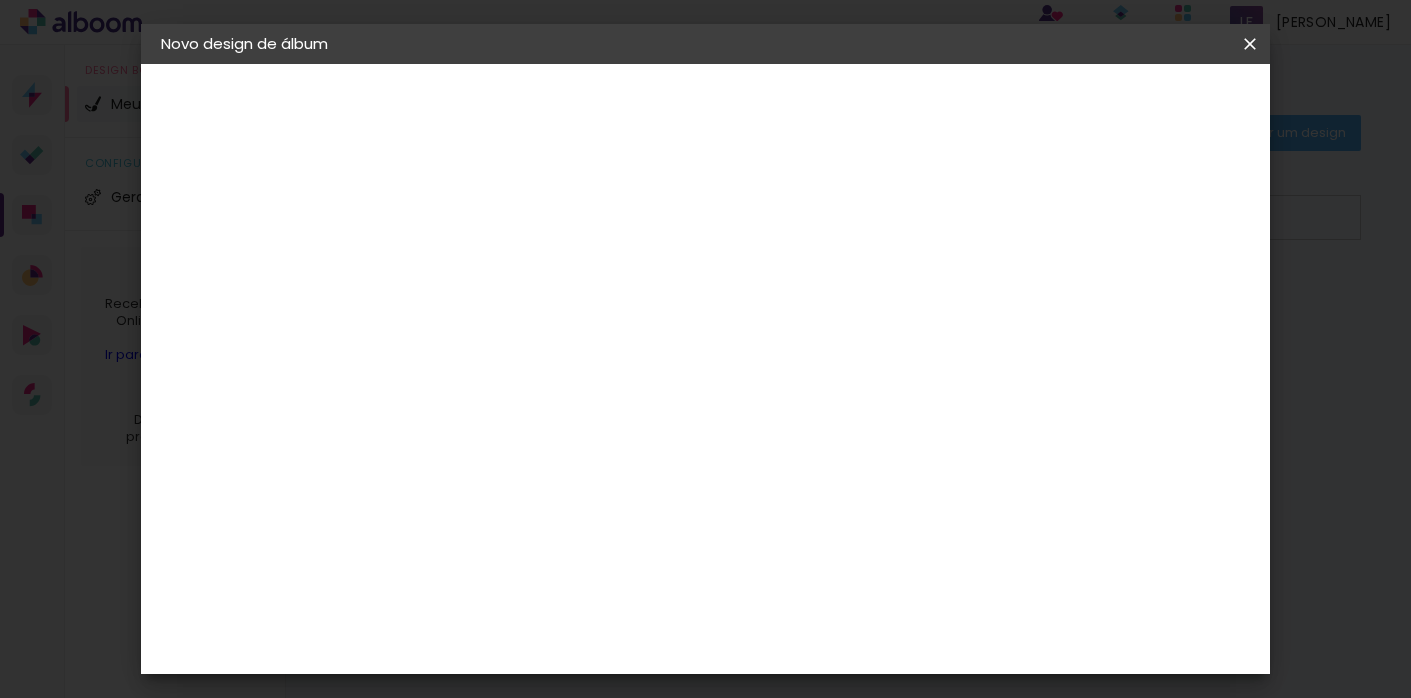 click at bounding box center (488, 268) 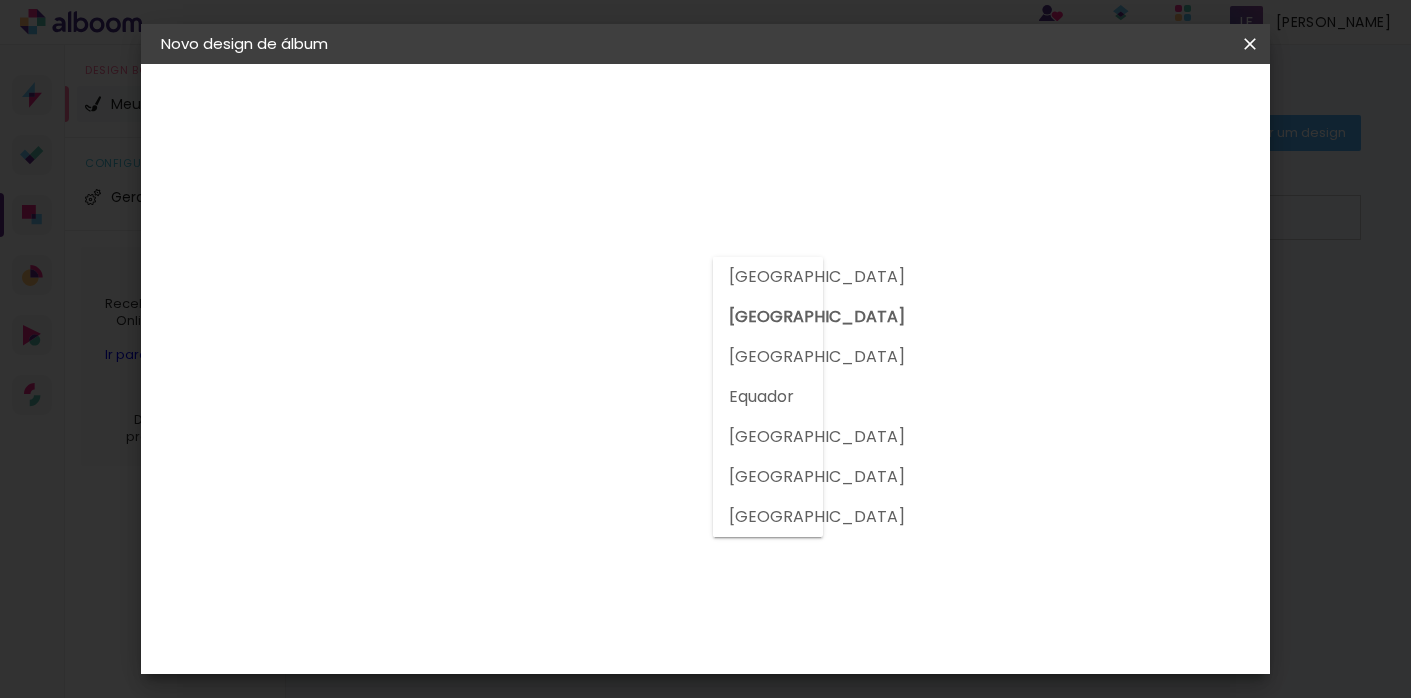 click on "Brasil" 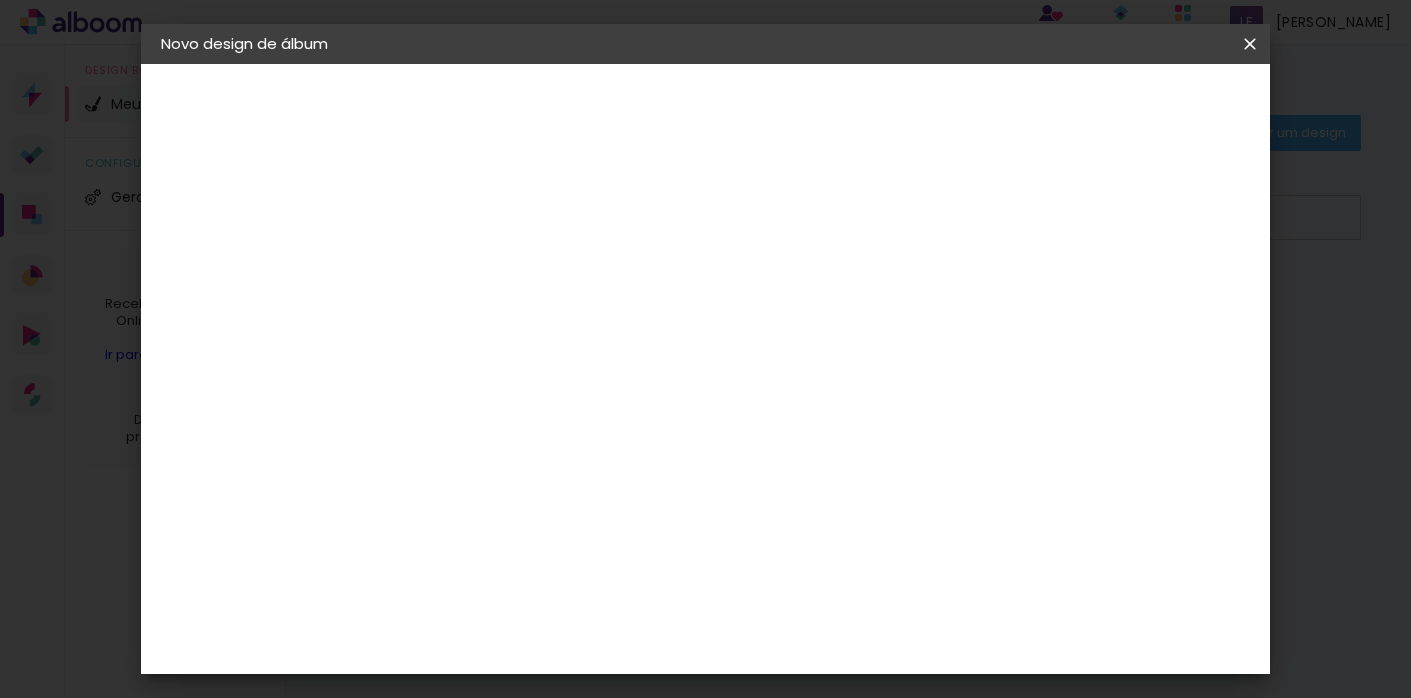 click 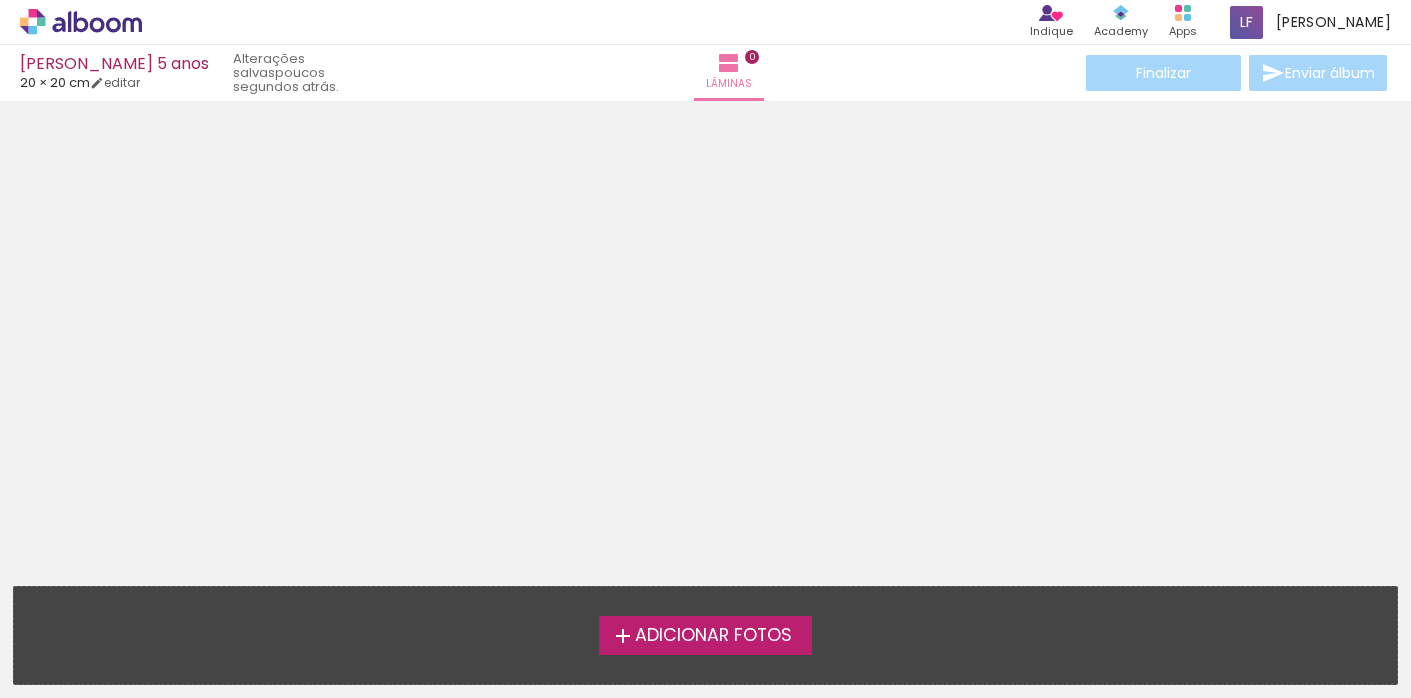 click on "Adicionar Fotos" at bounding box center (713, 636) 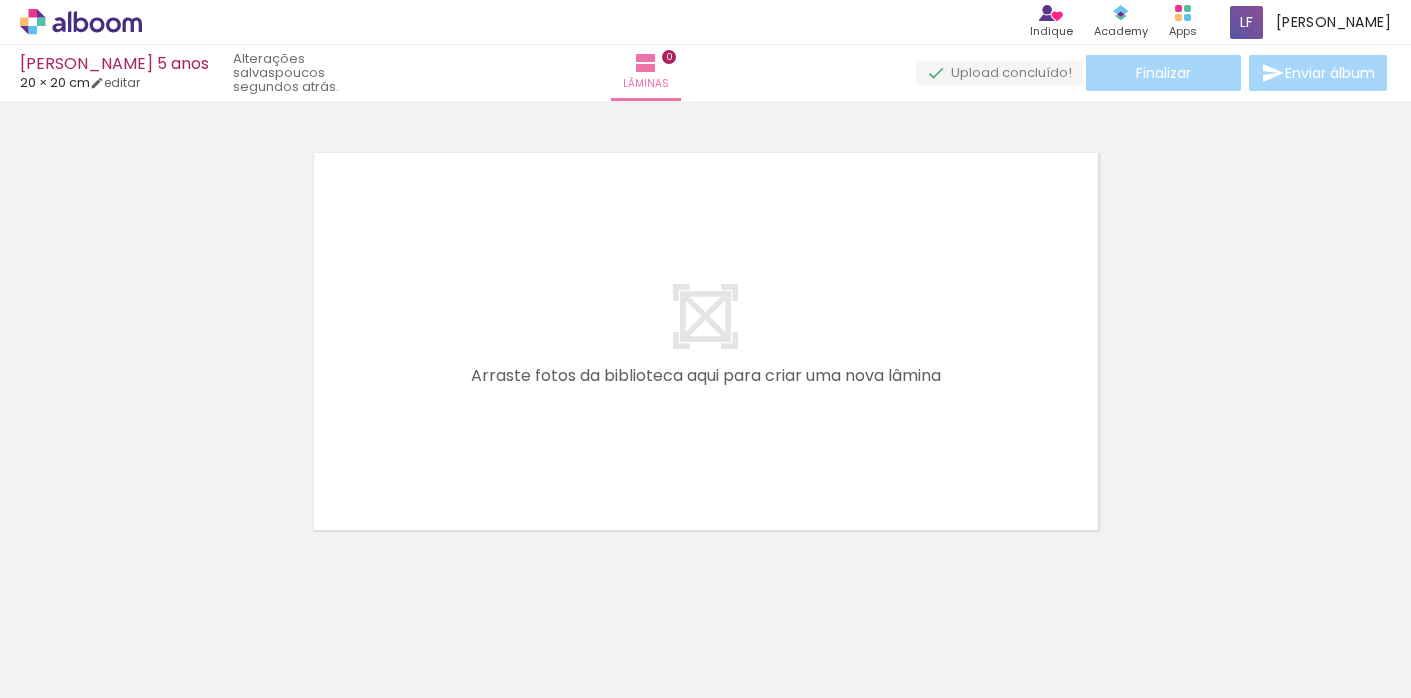 scroll, scrollTop: 0, scrollLeft: 0, axis: both 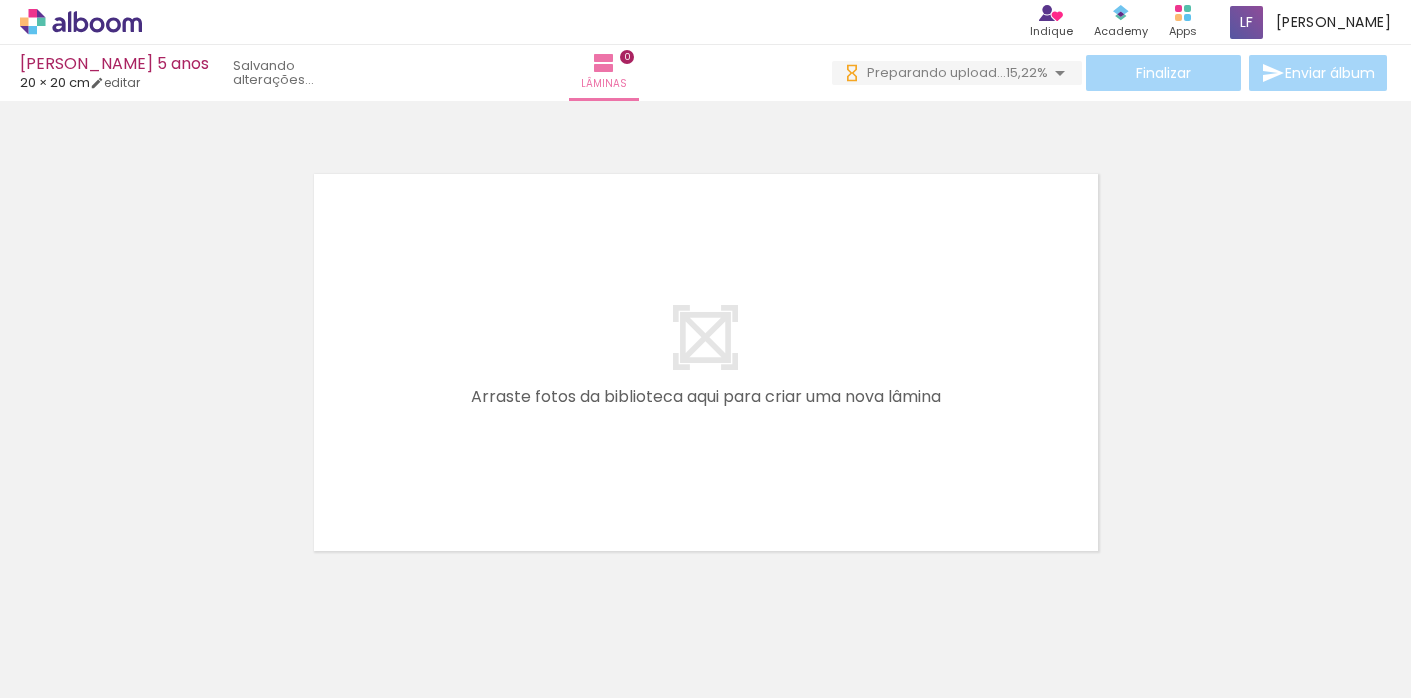 click at bounding box center [200, 631] 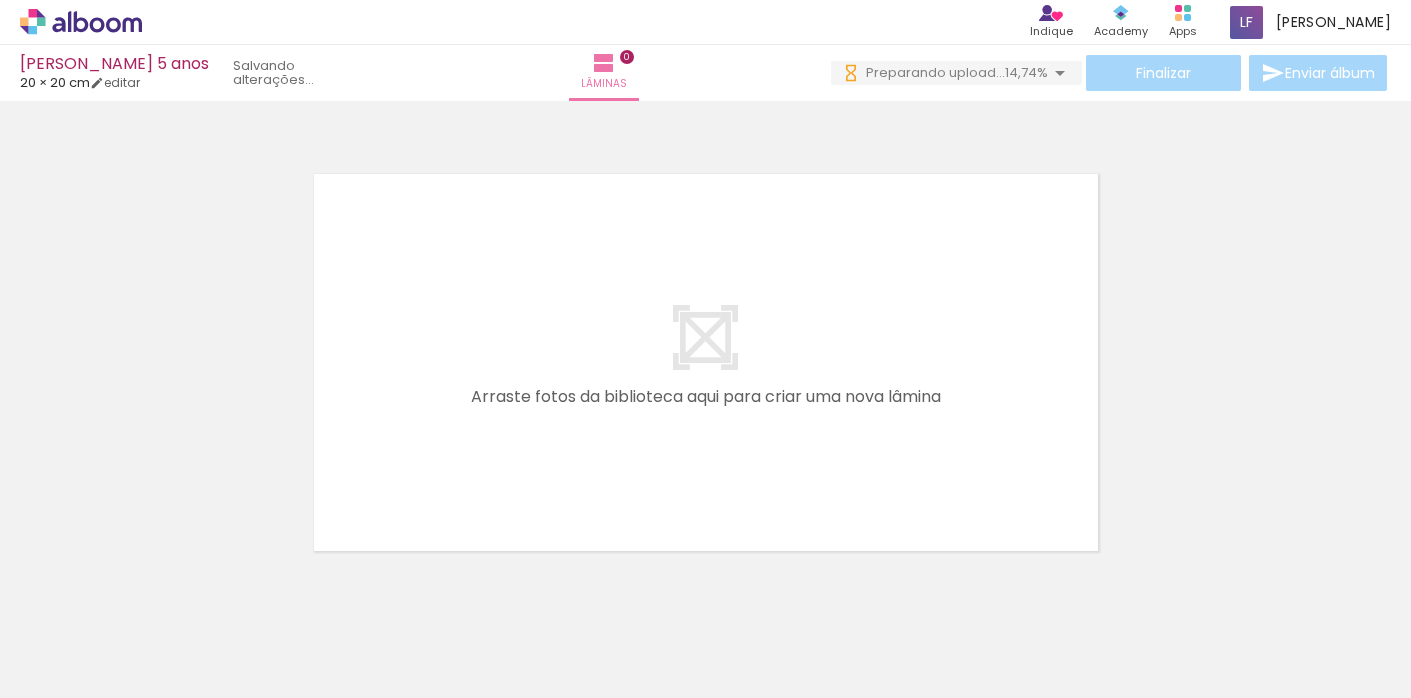 click at bounding box center (200, 631) 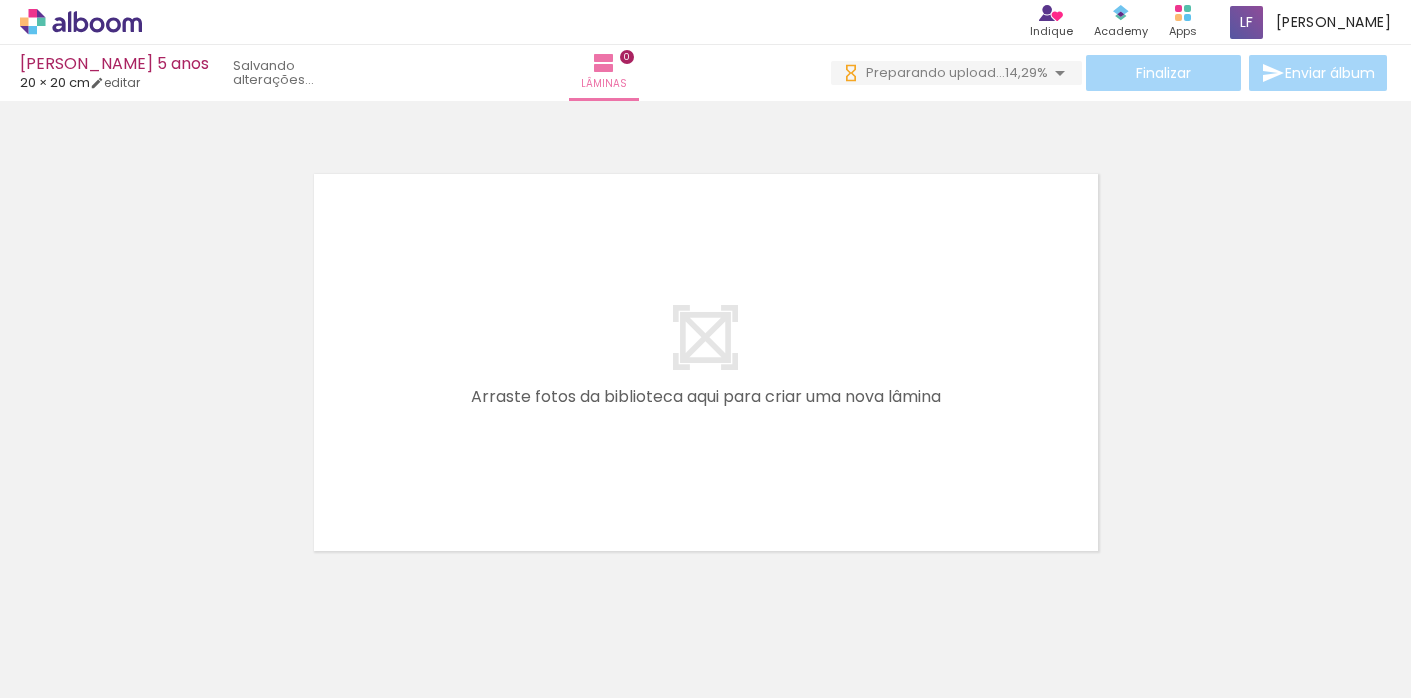 click at bounding box center (200, 631) 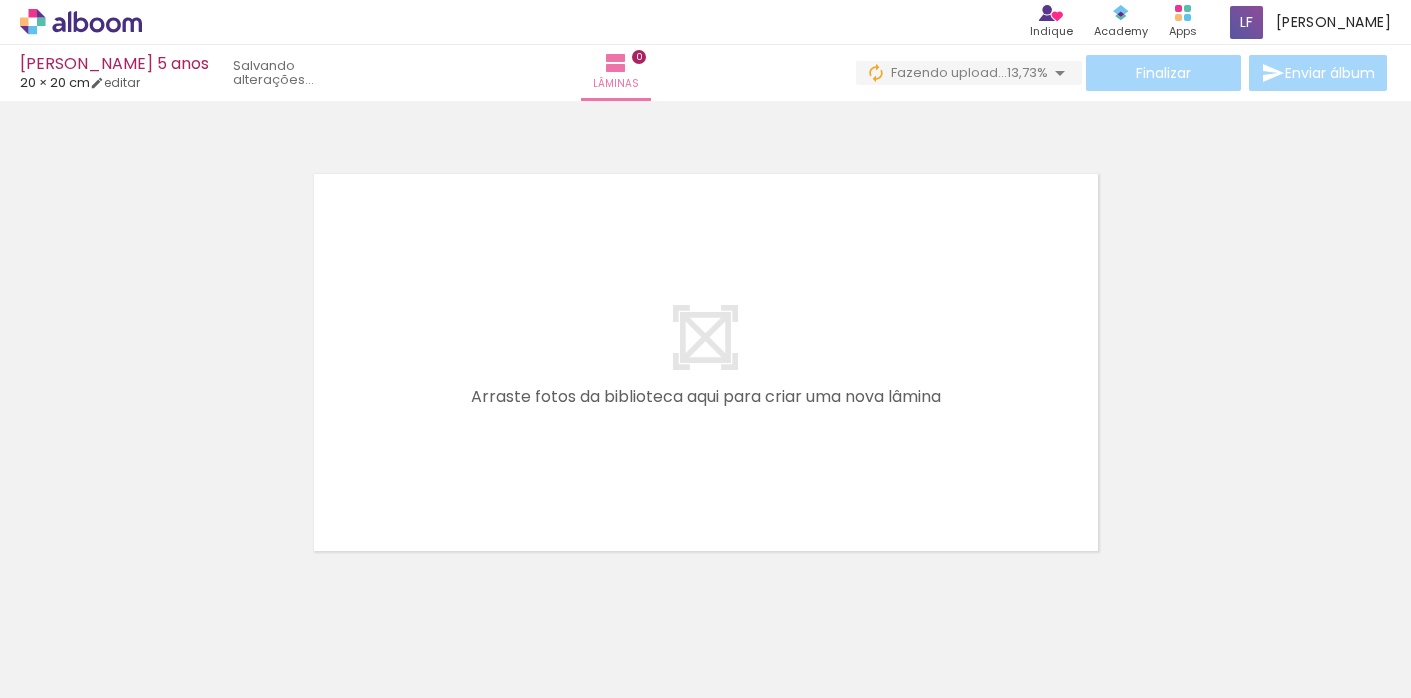 scroll, scrollTop: 0, scrollLeft: 0, axis: both 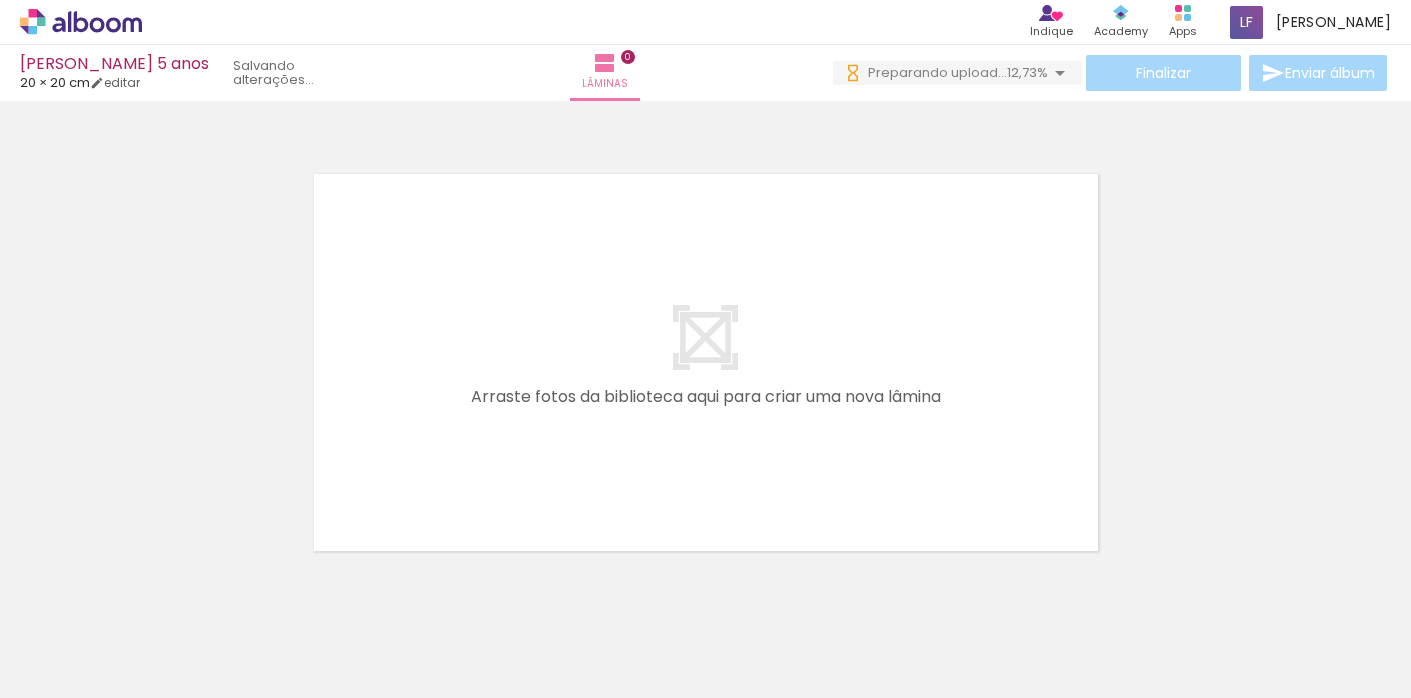 click at bounding box center [200, 631] 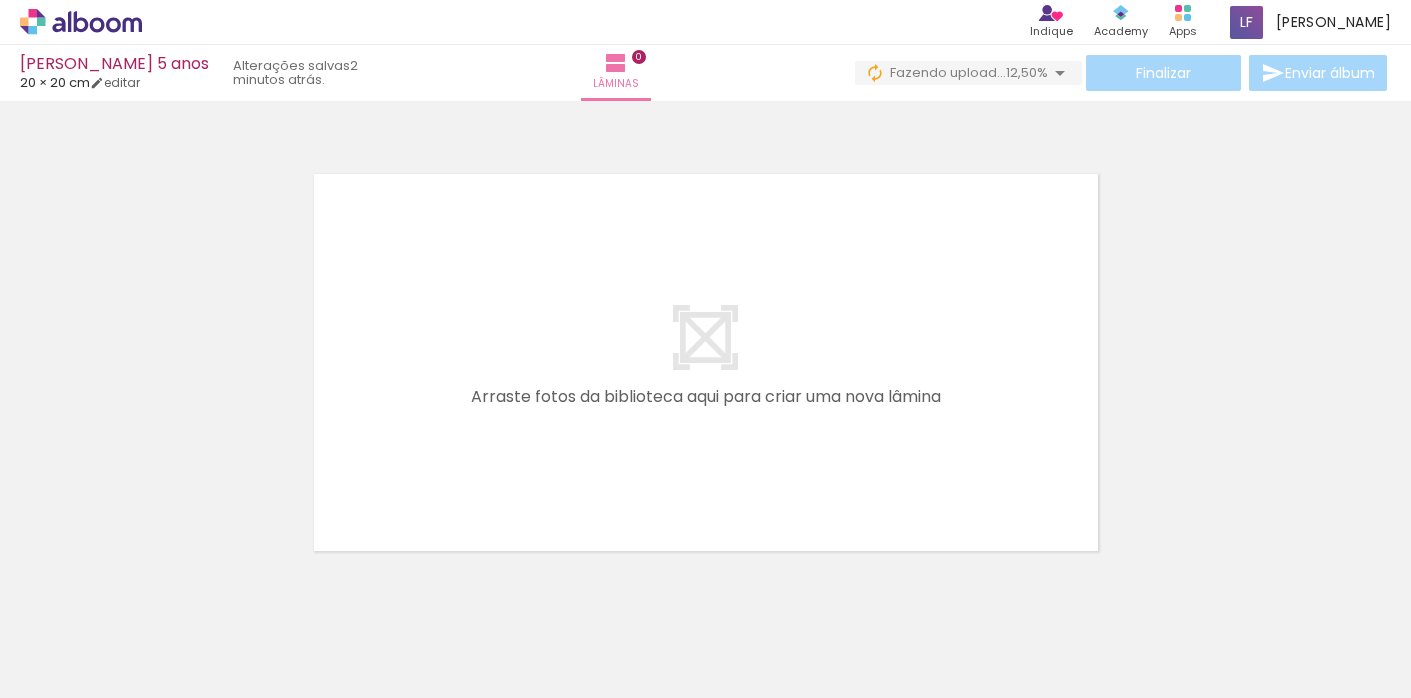 click at bounding box center [200, 631] 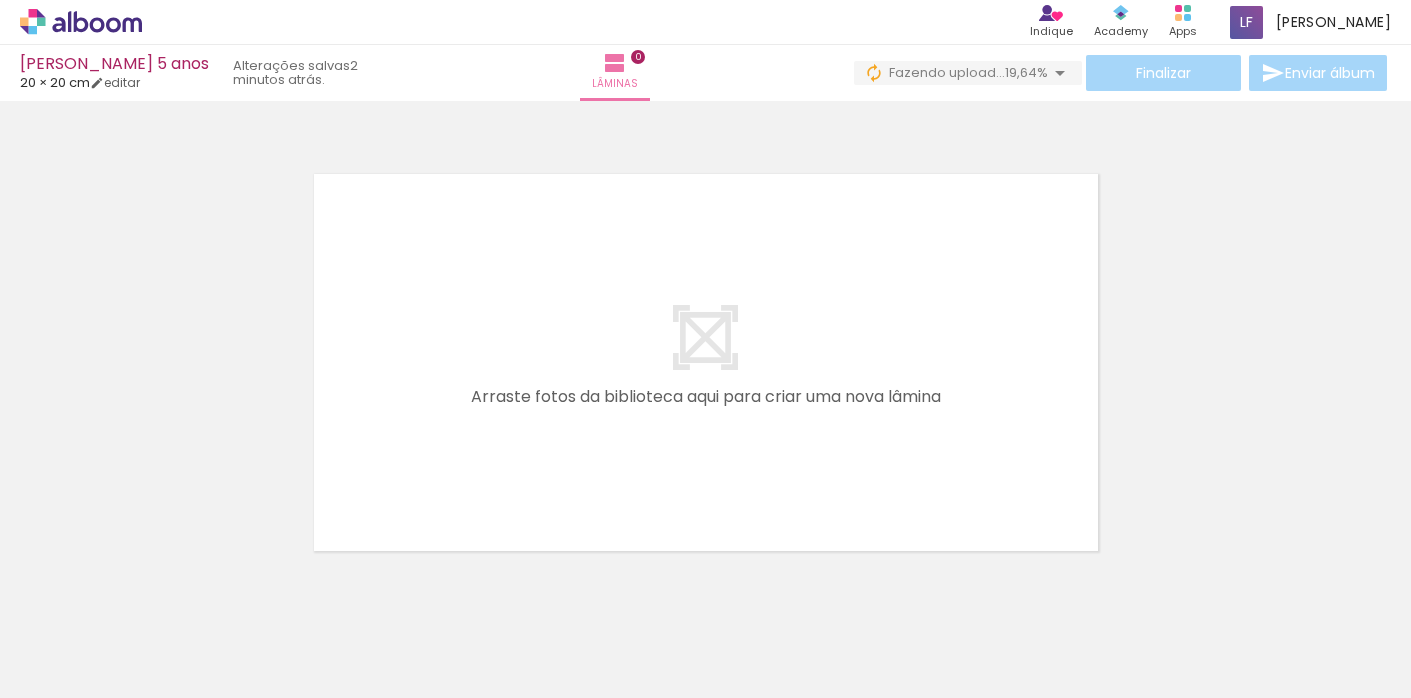 scroll, scrollTop: 0, scrollLeft: 767, axis: horizontal 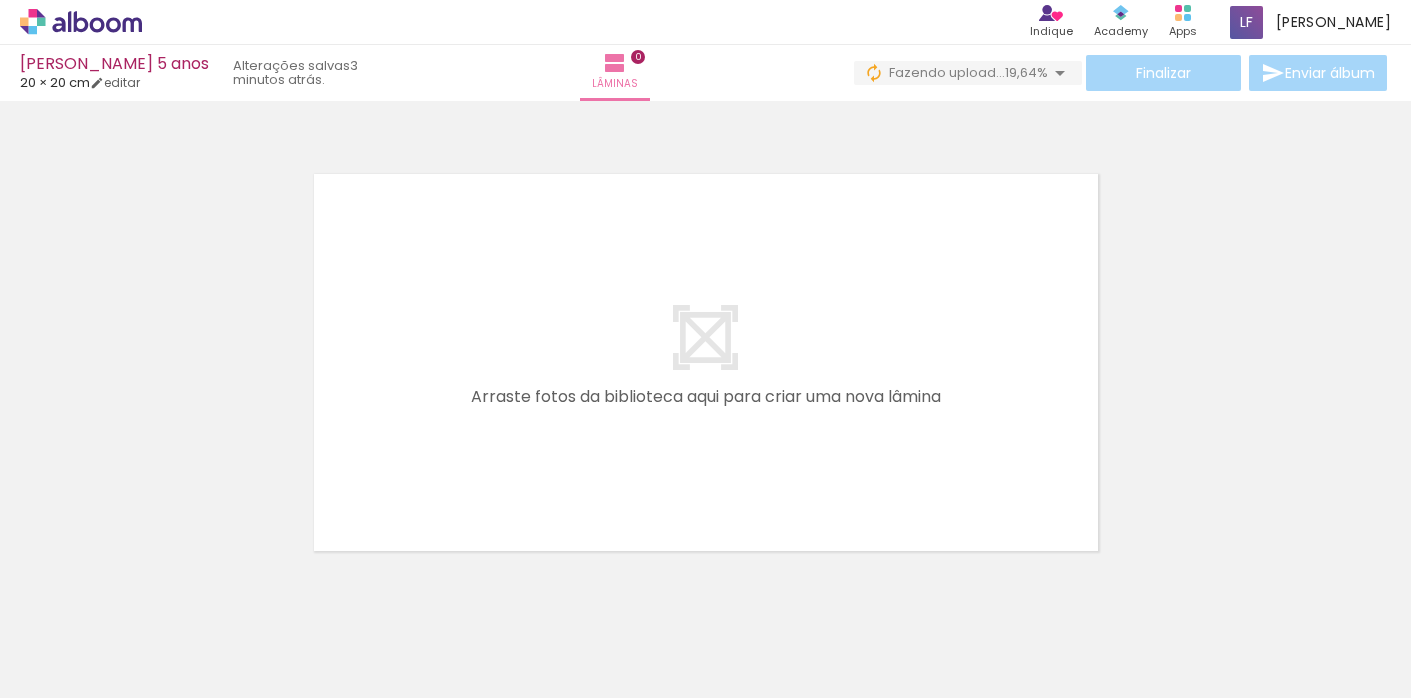 click at bounding box center (706, 362) 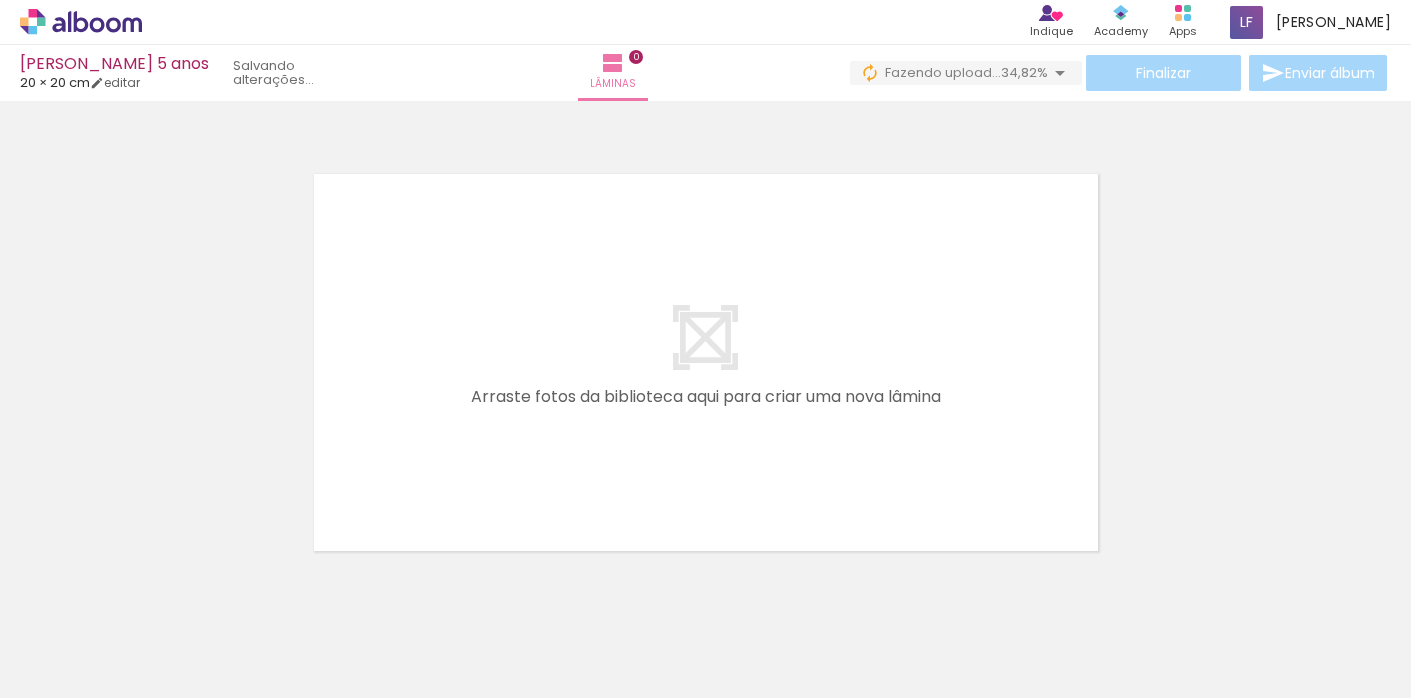 scroll, scrollTop: 0, scrollLeft: 0, axis: both 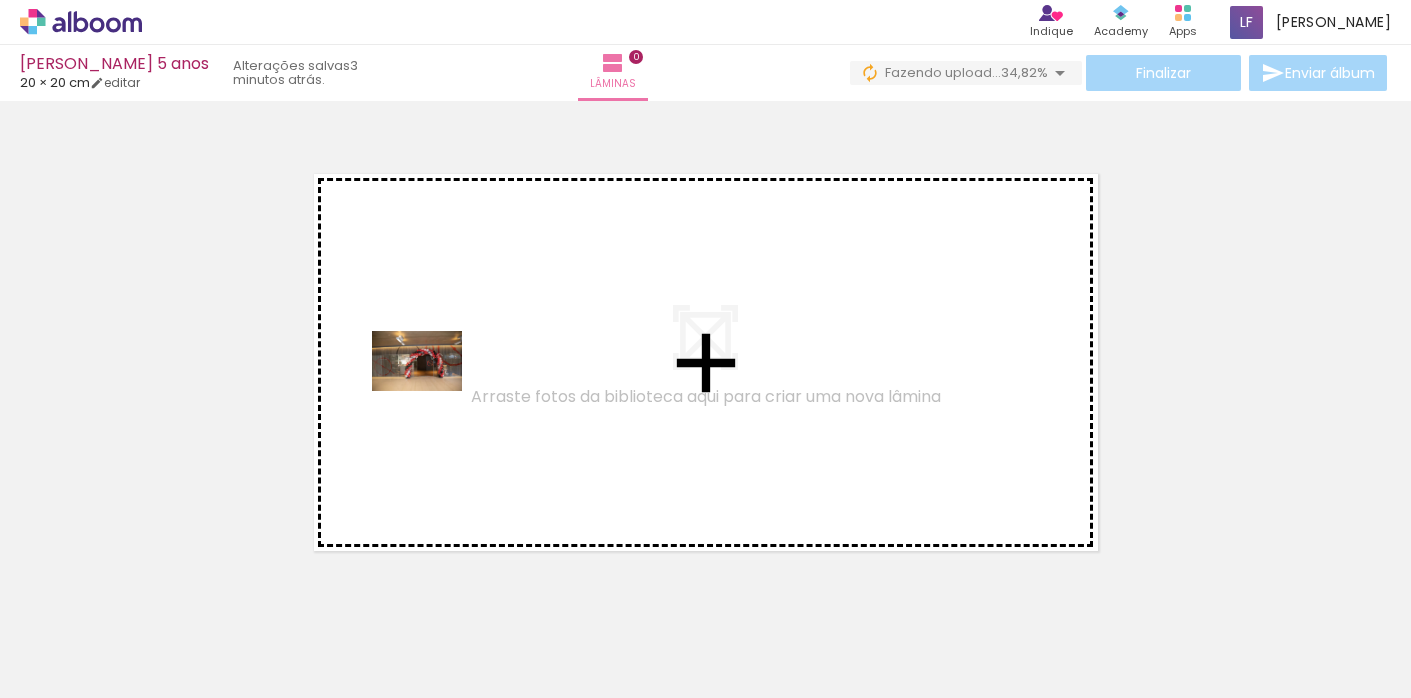 drag, startPoint x: 228, startPoint y: 635, endPoint x: 432, endPoint y: 391, distance: 318.04404 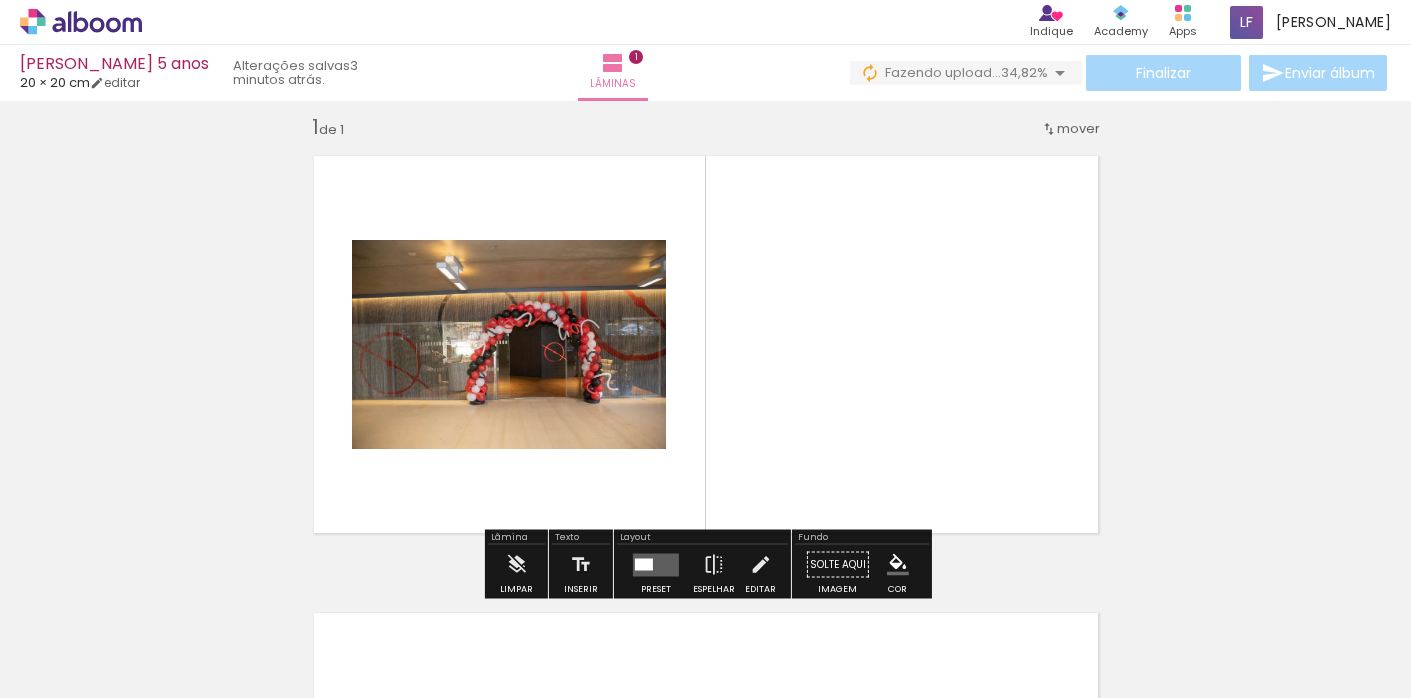 scroll, scrollTop: 25, scrollLeft: 0, axis: vertical 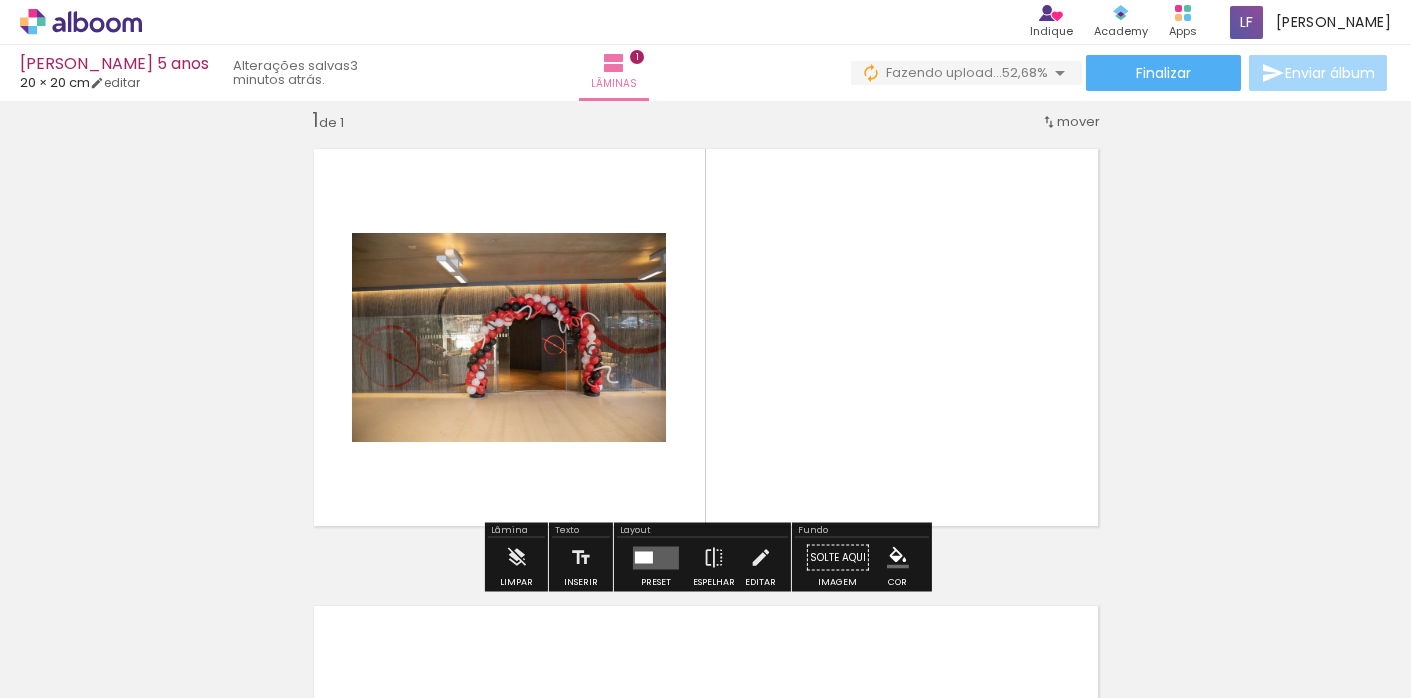 click at bounding box center (312, 631) 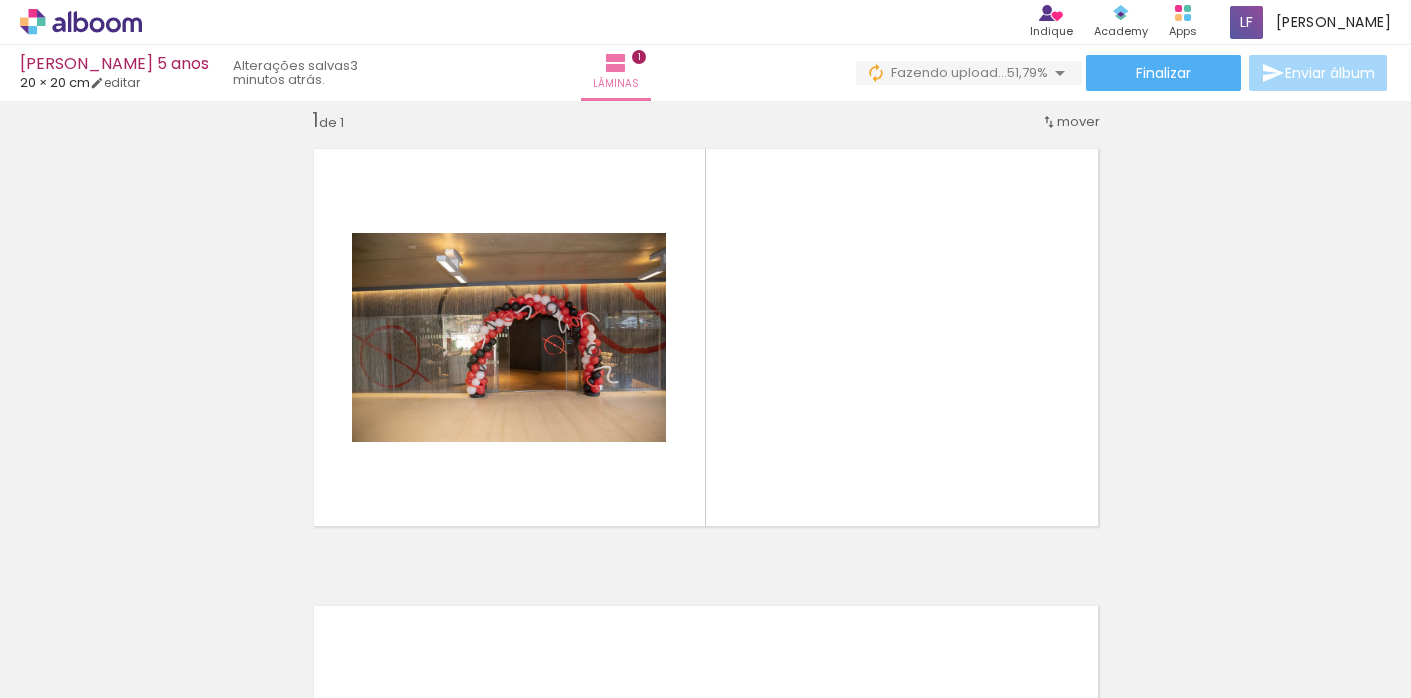 click at bounding box center (312, 631) 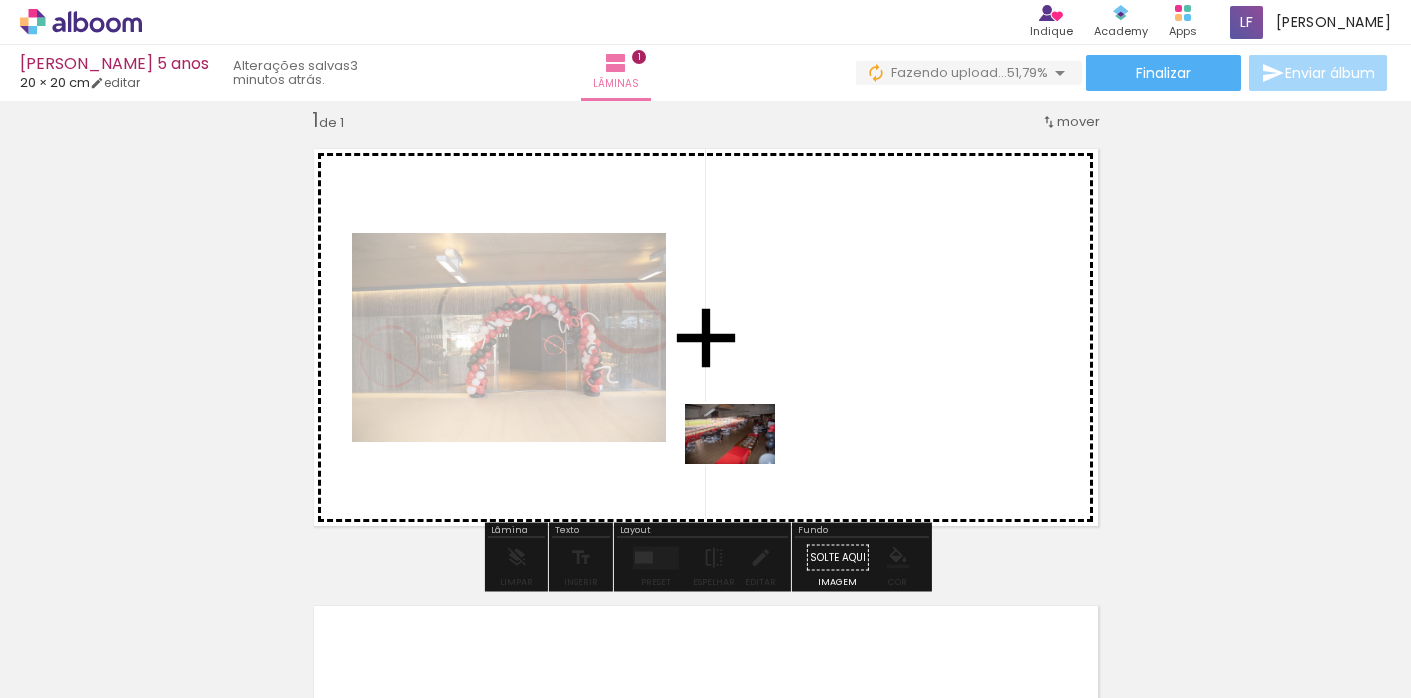 drag, startPoint x: 335, startPoint y: 630, endPoint x: 745, endPoint y: 464, distance: 442.3302 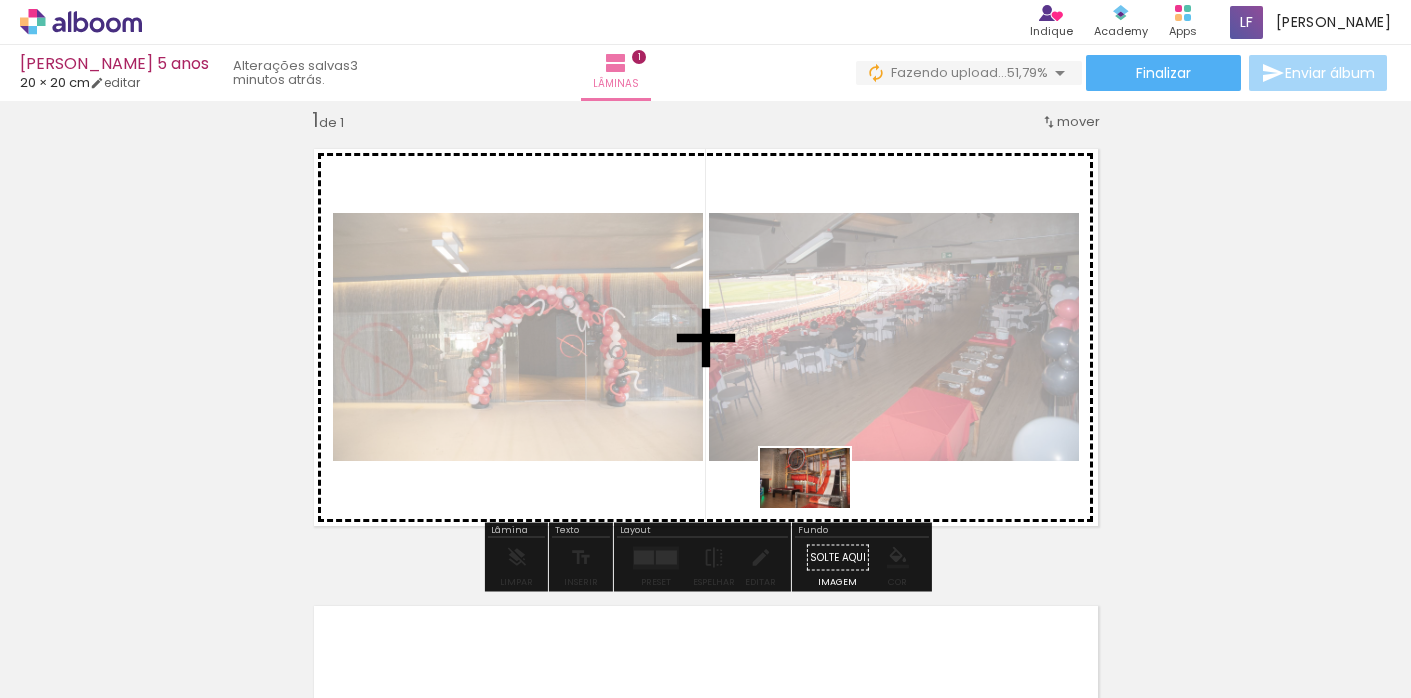 drag, startPoint x: 433, startPoint y: 620, endPoint x: 819, endPoint y: 508, distance: 401.92038 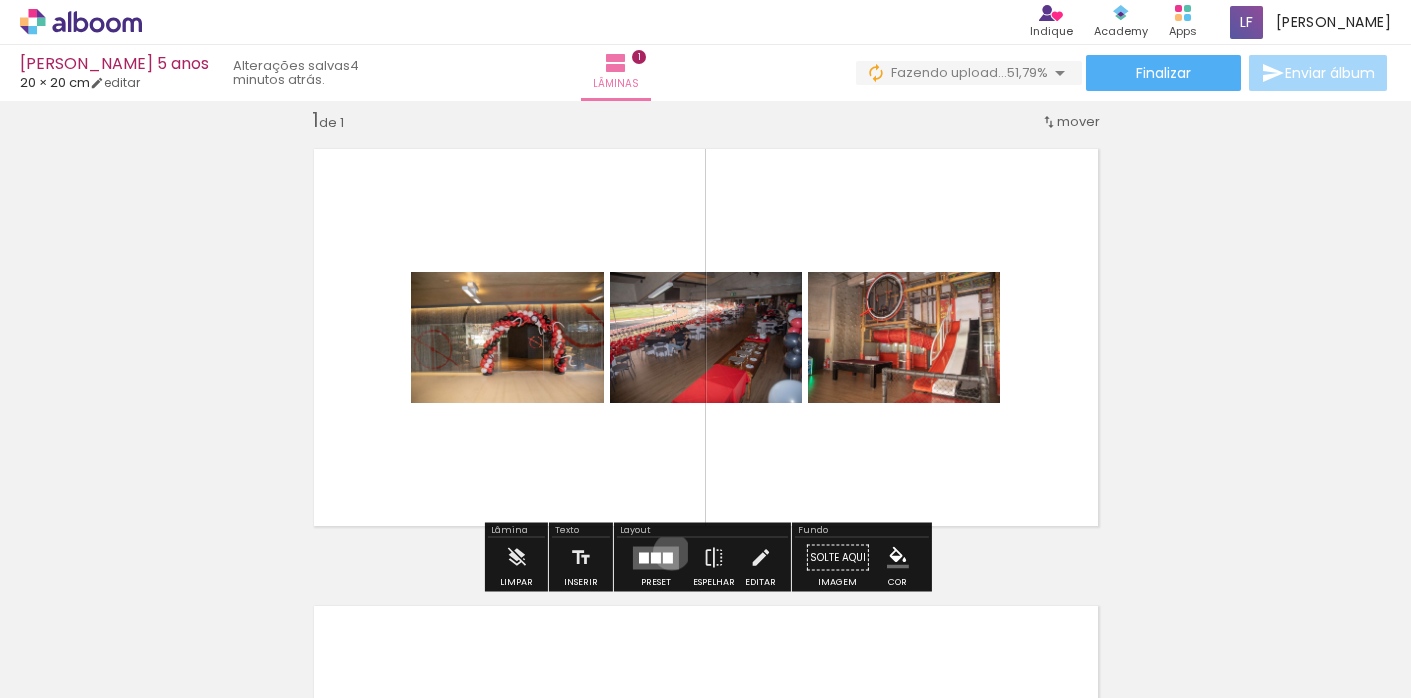 click at bounding box center [668, 557] 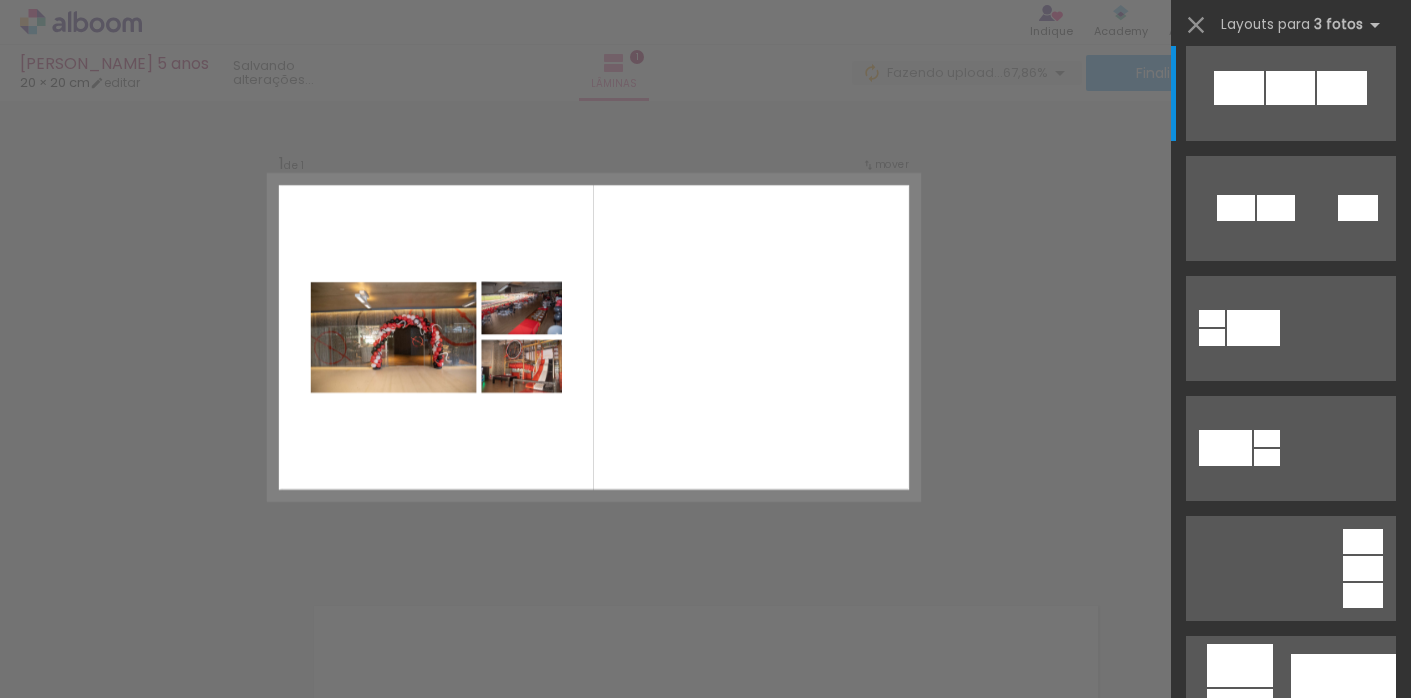 scroll, scrollTop: 0, scrollLeft: 0, axis: both 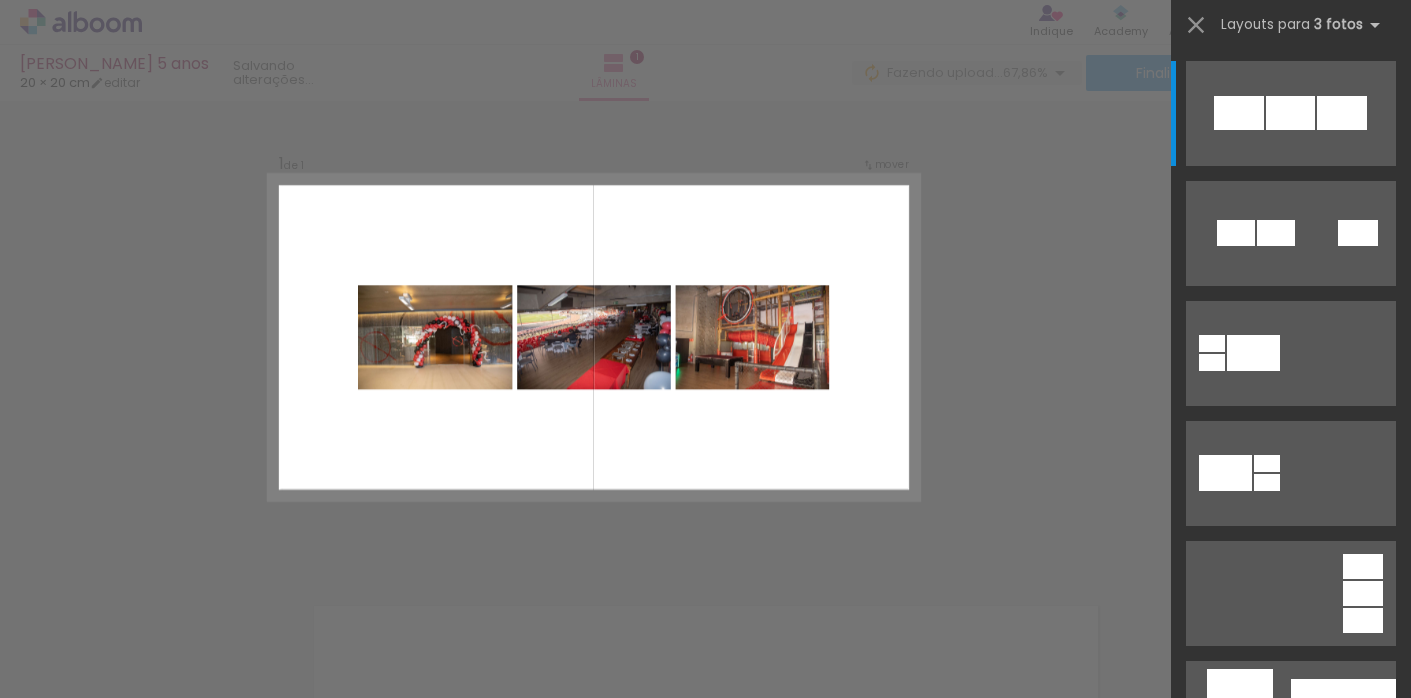 click at bounding box center [593, 338] 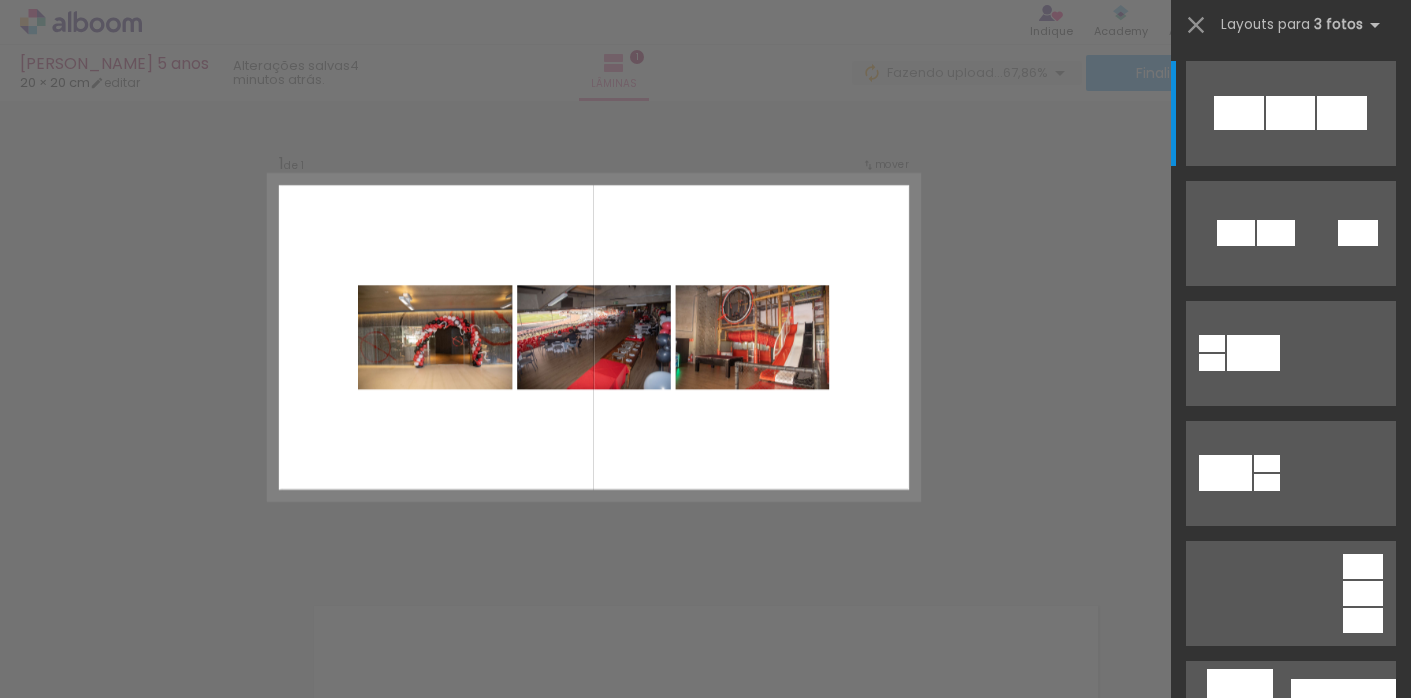 drag, startPoint x: 412, startPoint y: 253, endPoint x: 464, endPoint y: 298, distance: 68.76772 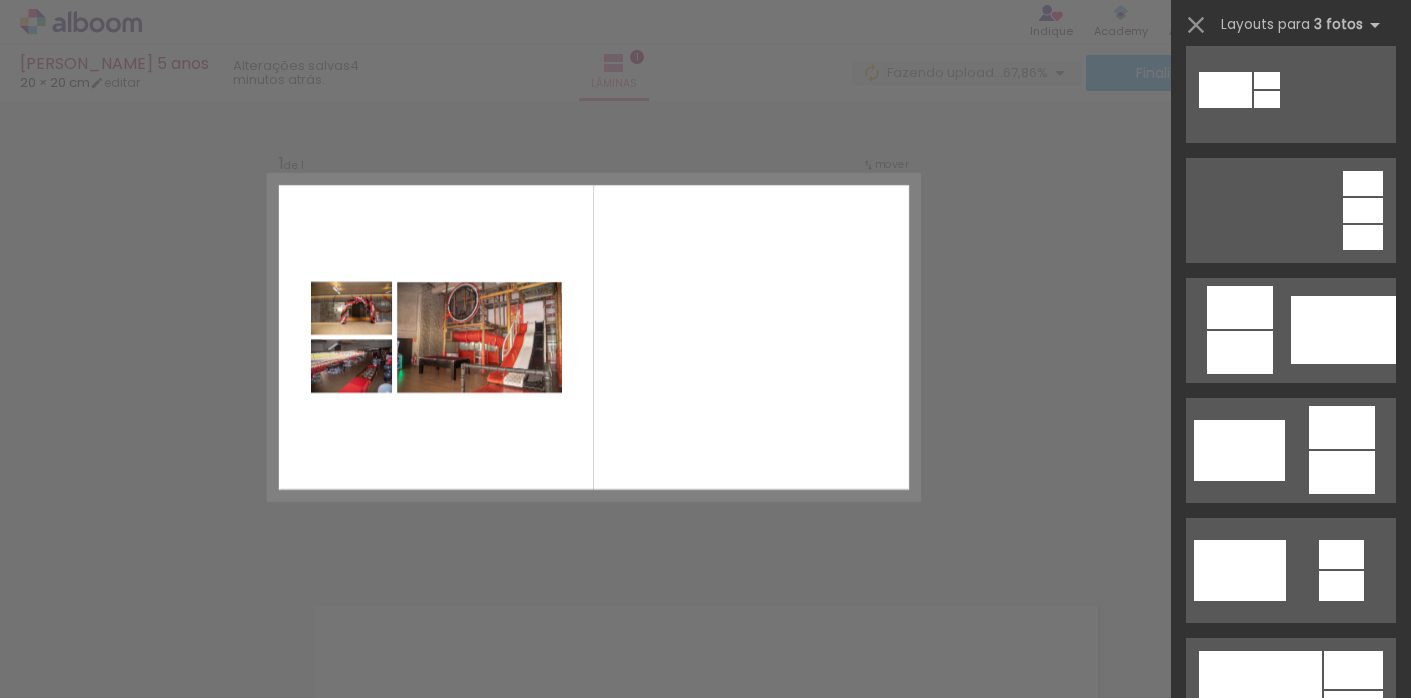 scroll, scrollTop: 400, scrollLeft: 0, axis: vertical 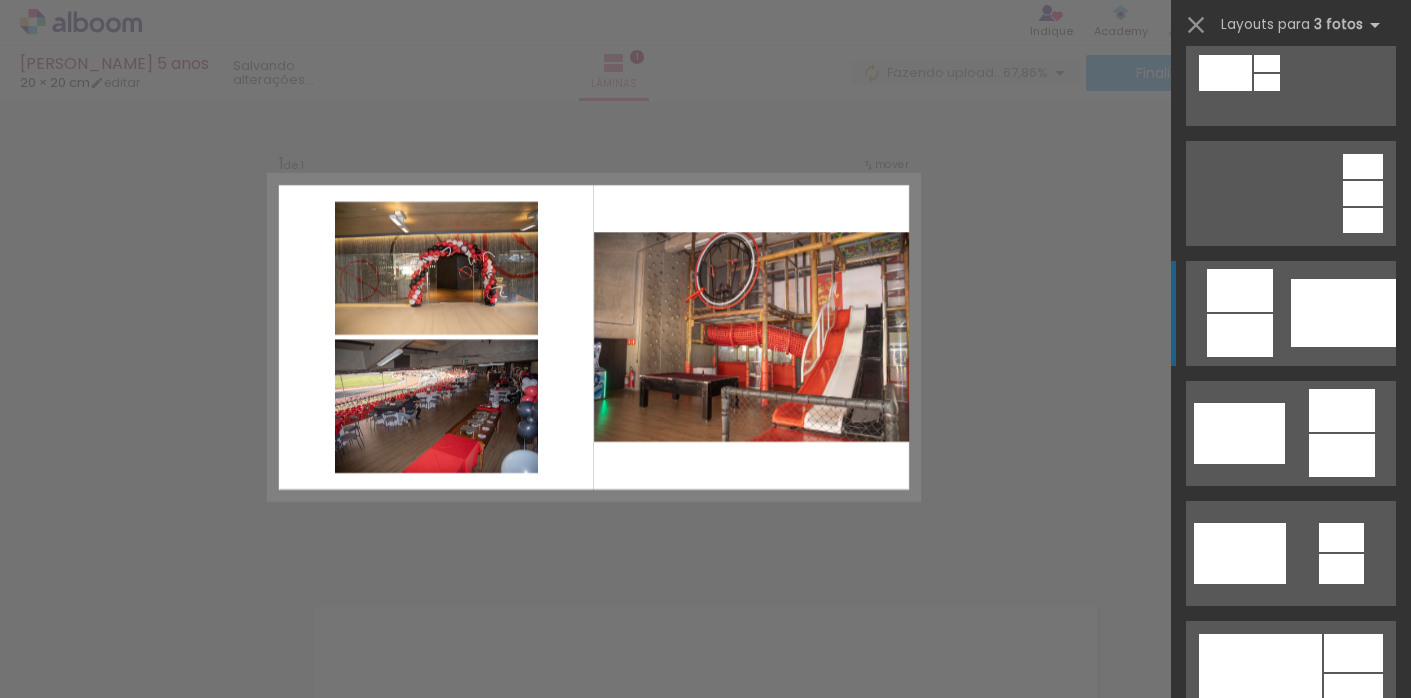 click at bounding box center (1239, -287) 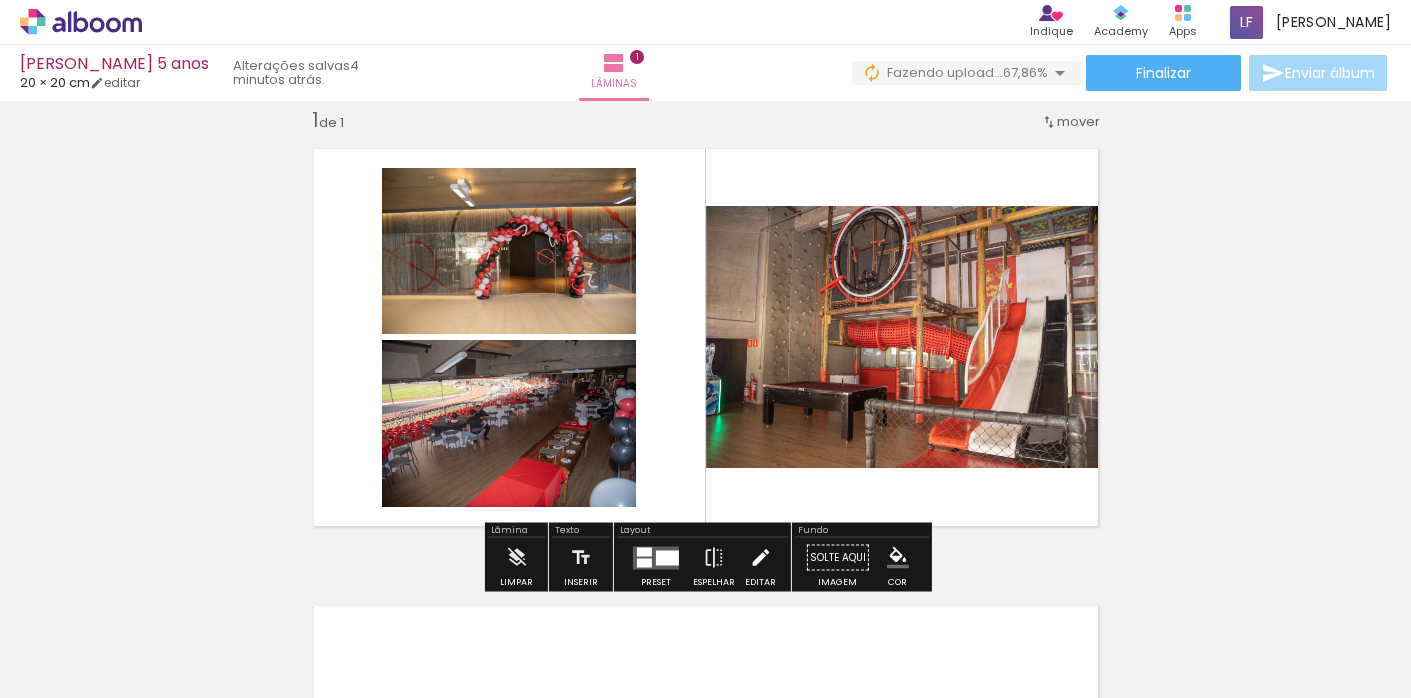 click at bounding box center (760, 558) 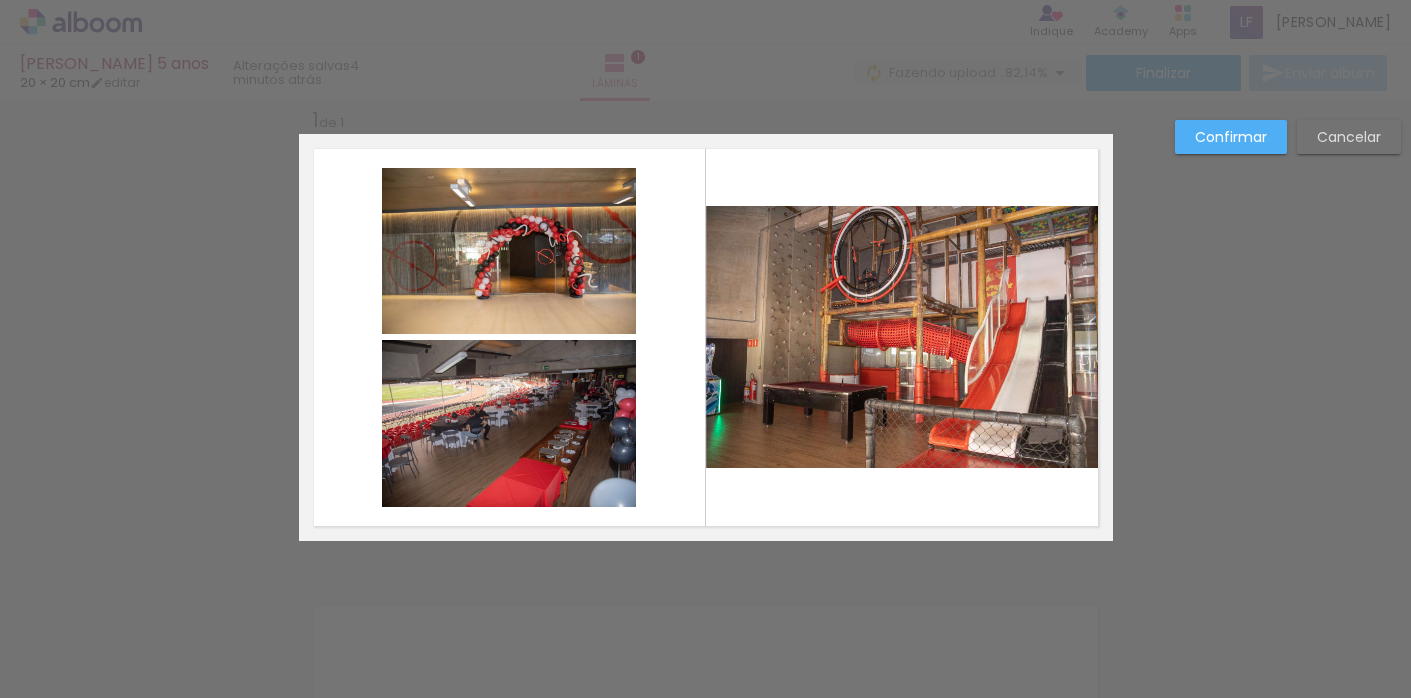 click on "Confirmar" at bounding box center (0, 0) 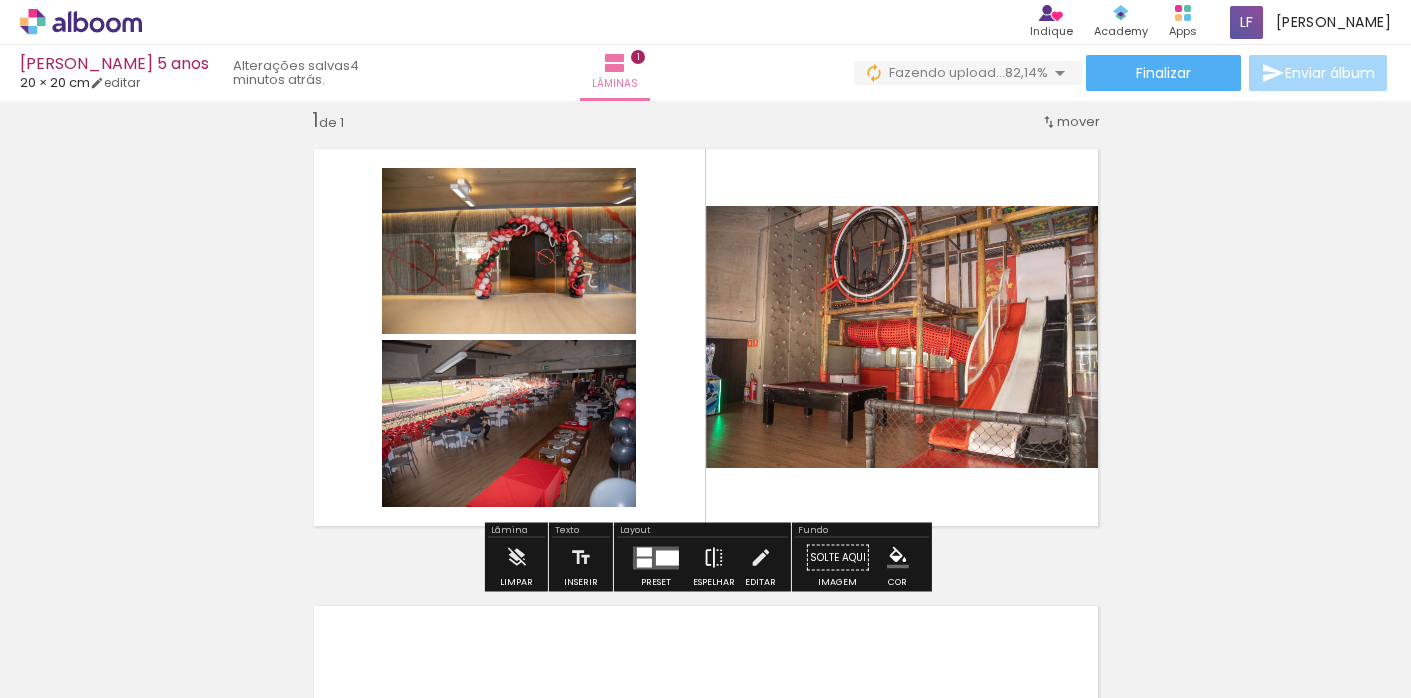 click at bounding box center [714, 558] 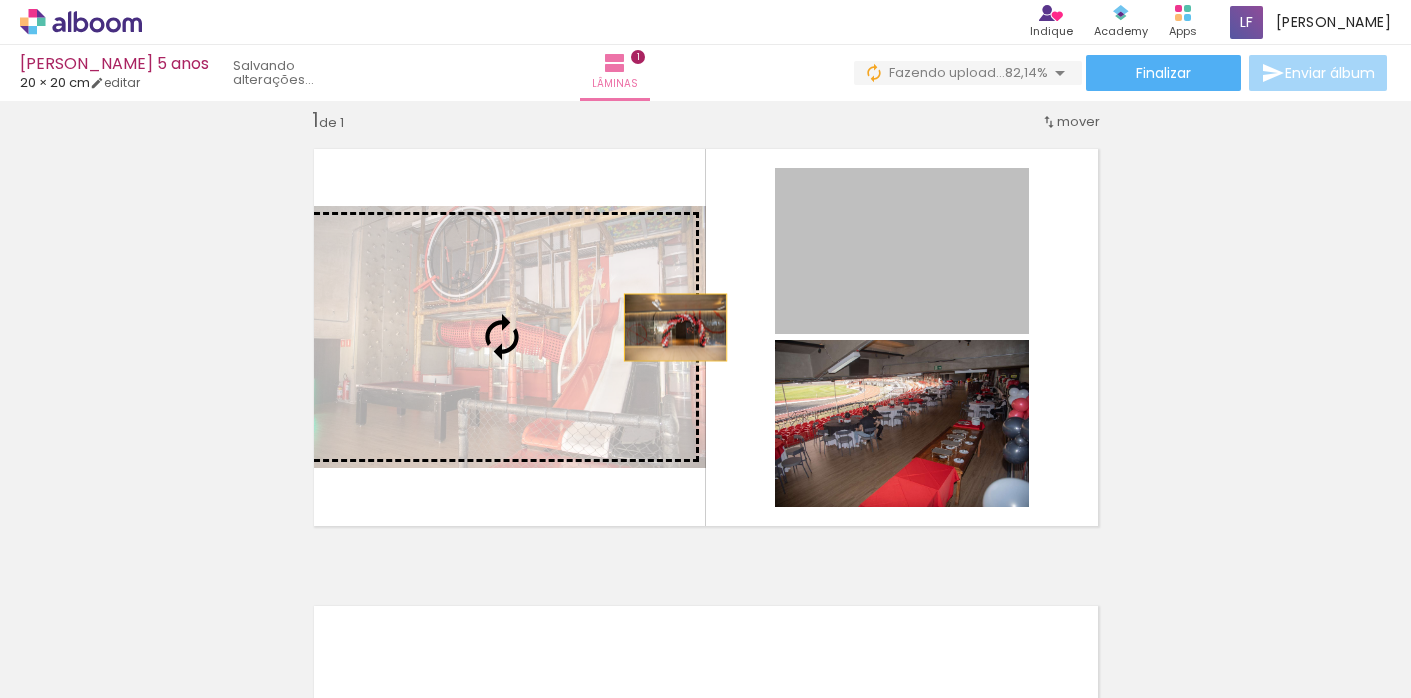 drag, startPoint x: 817, startPoint y: 284, endPoint x: 675, endPoint y: 330, distance: 149.26486 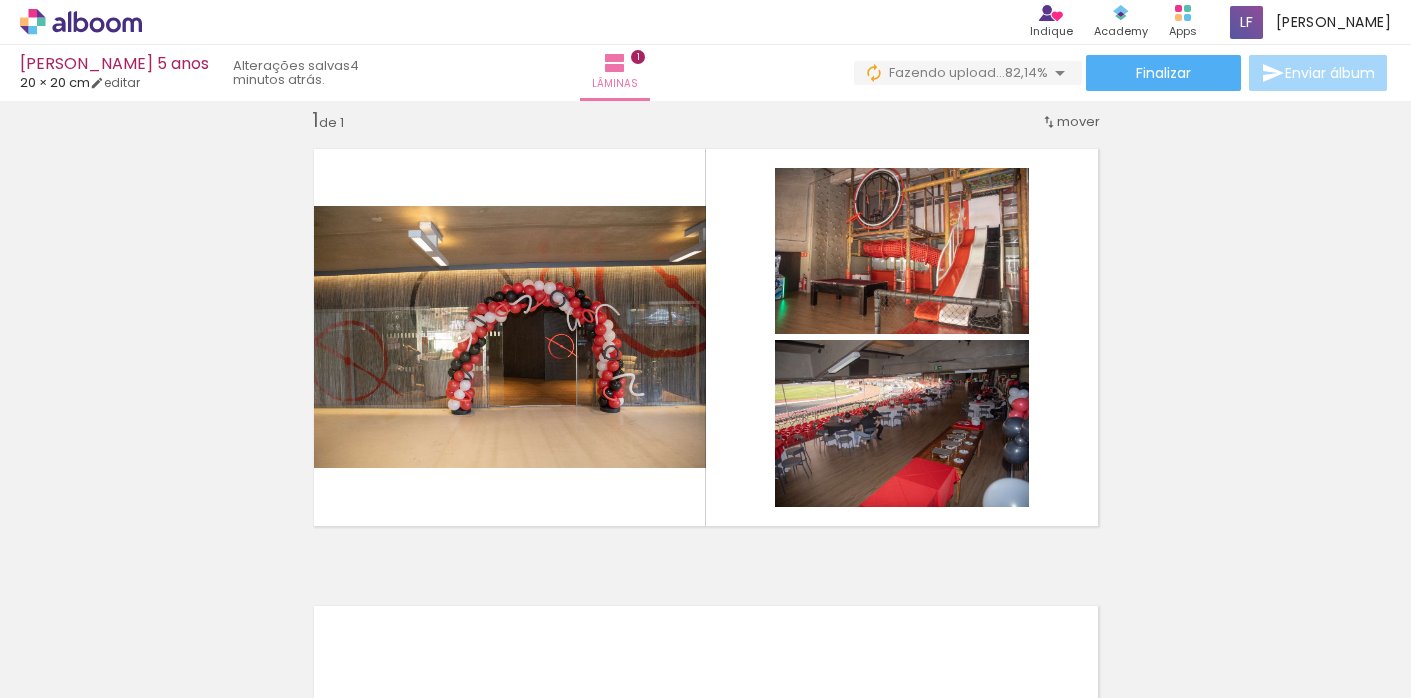 click on "Inserir lâmina 1  de 1" at bounding box center (705, 540) 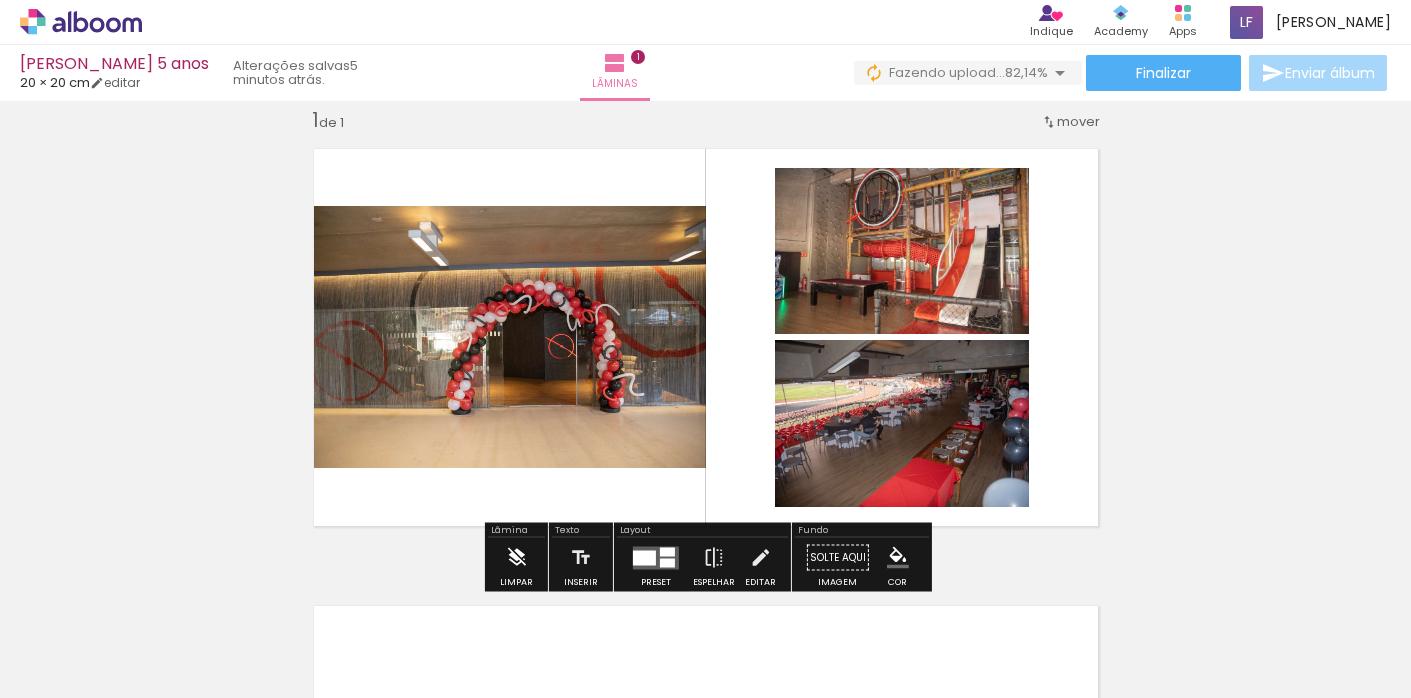 click at bounding box center (516, 558) 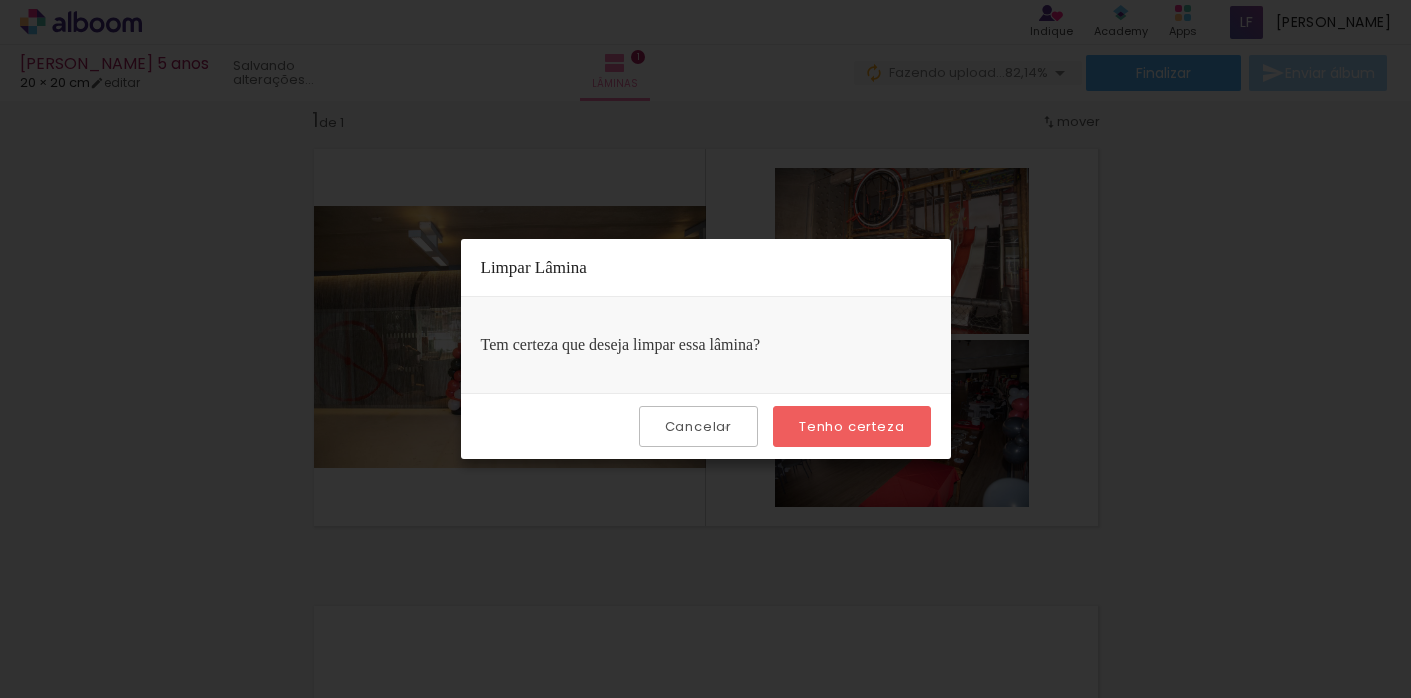 click on "Cancelar" at bounding box center [0, 0] 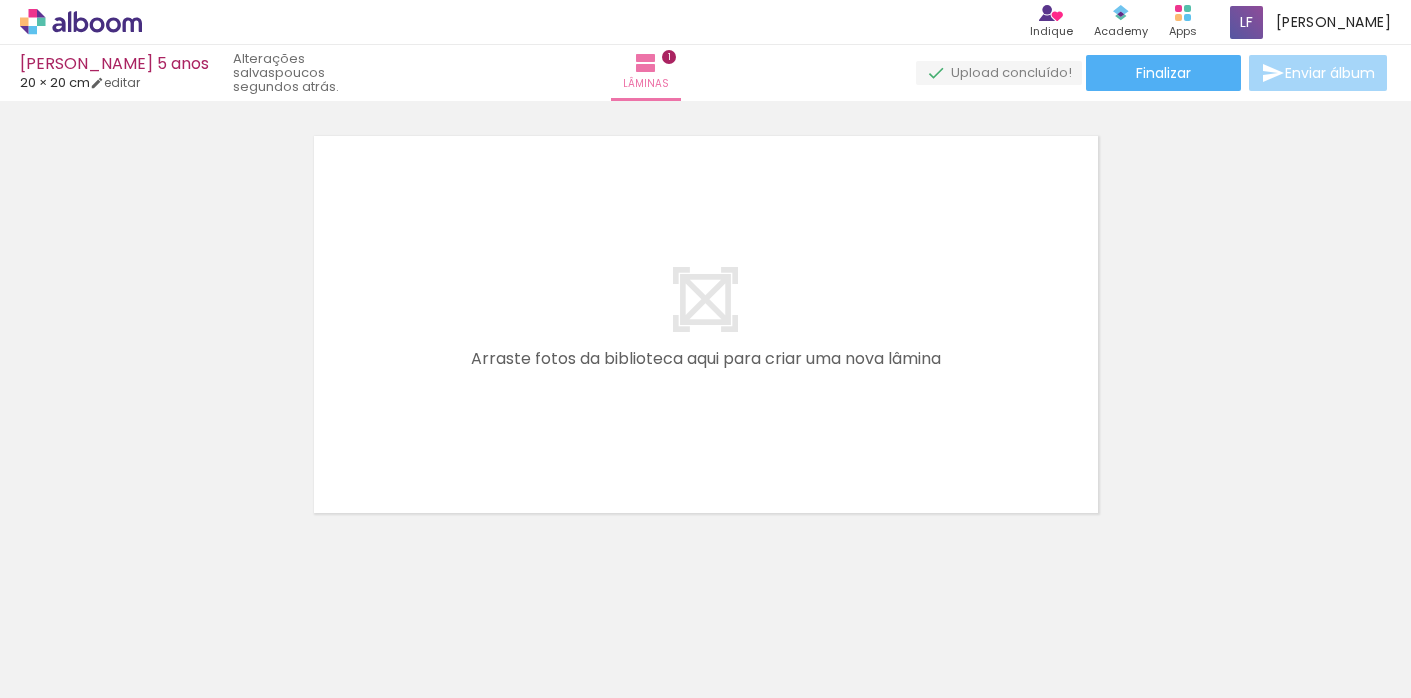 scroll, scrollTop: 498, scrollLeft: 0, axis: vertical 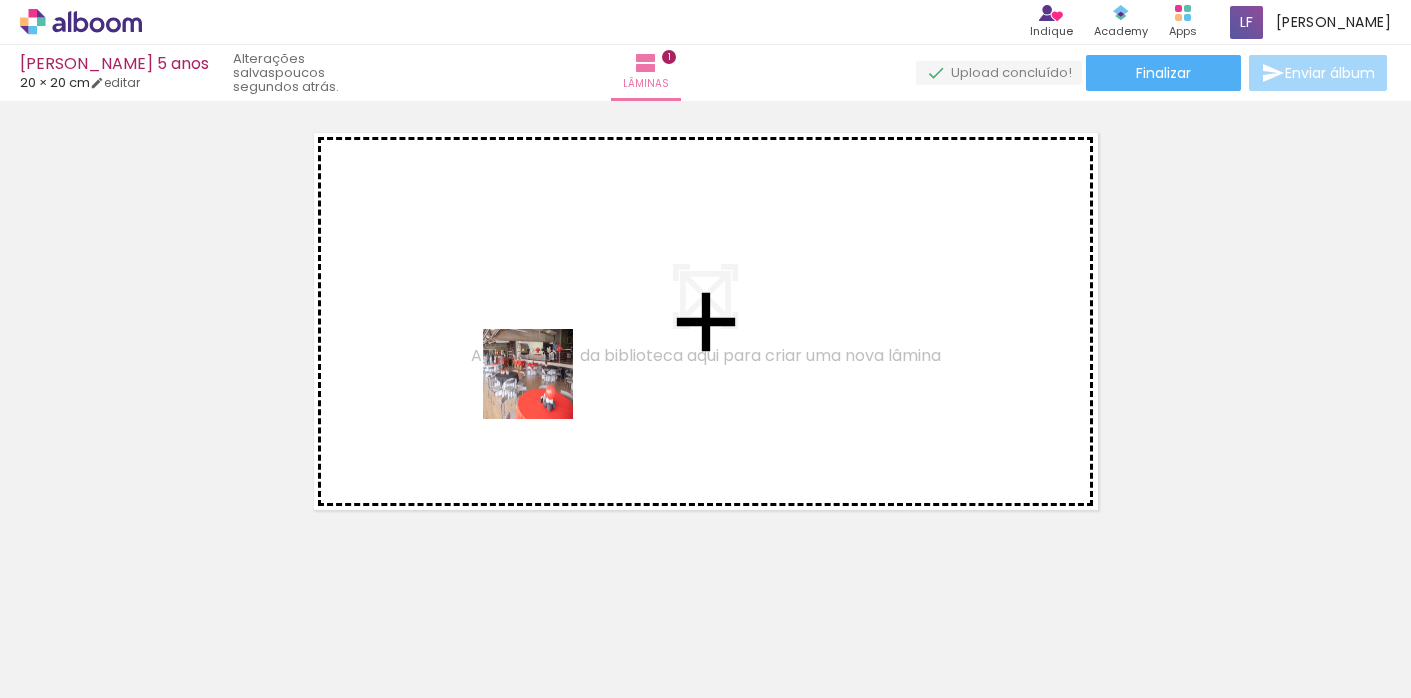 drag, startPoint x: 555, startPoint y: 628, endPoint x: 543, endPoint y: 371, distance: 257.28 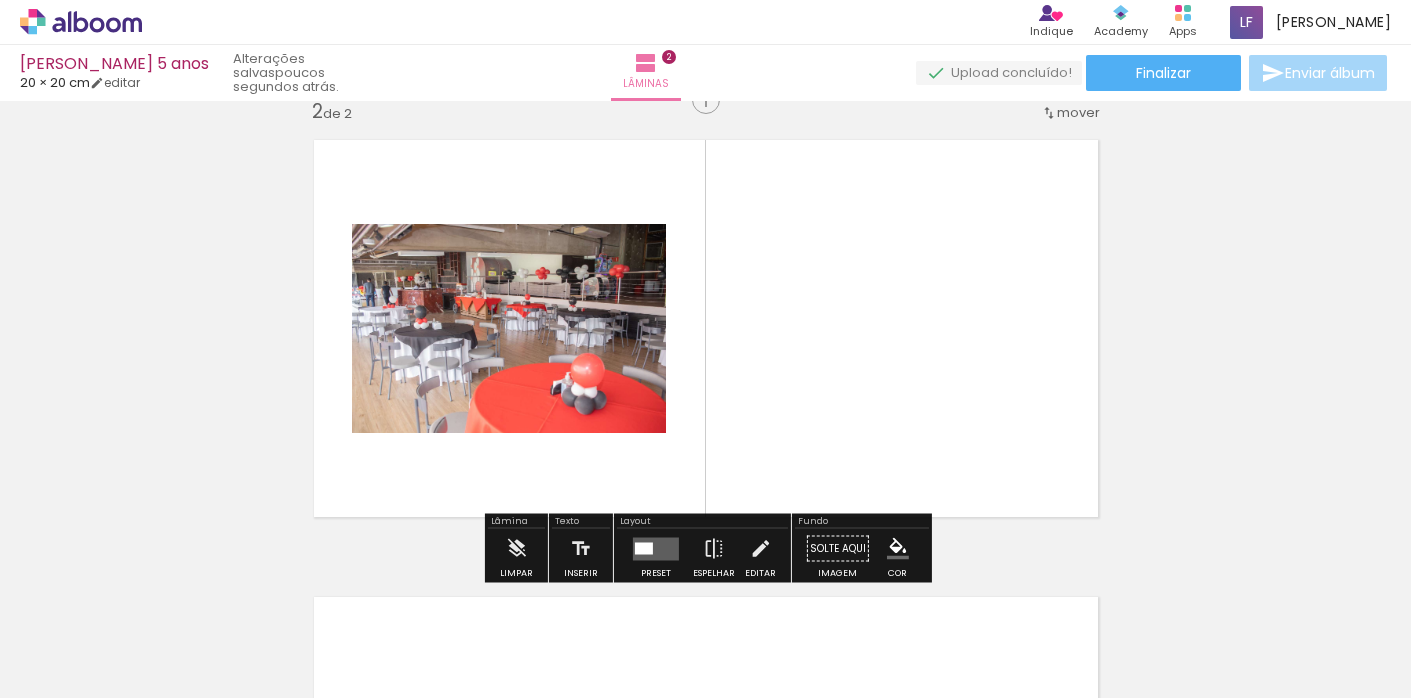 scroll, scrollTop: 482, scrollLeft: 0, axis: vertical 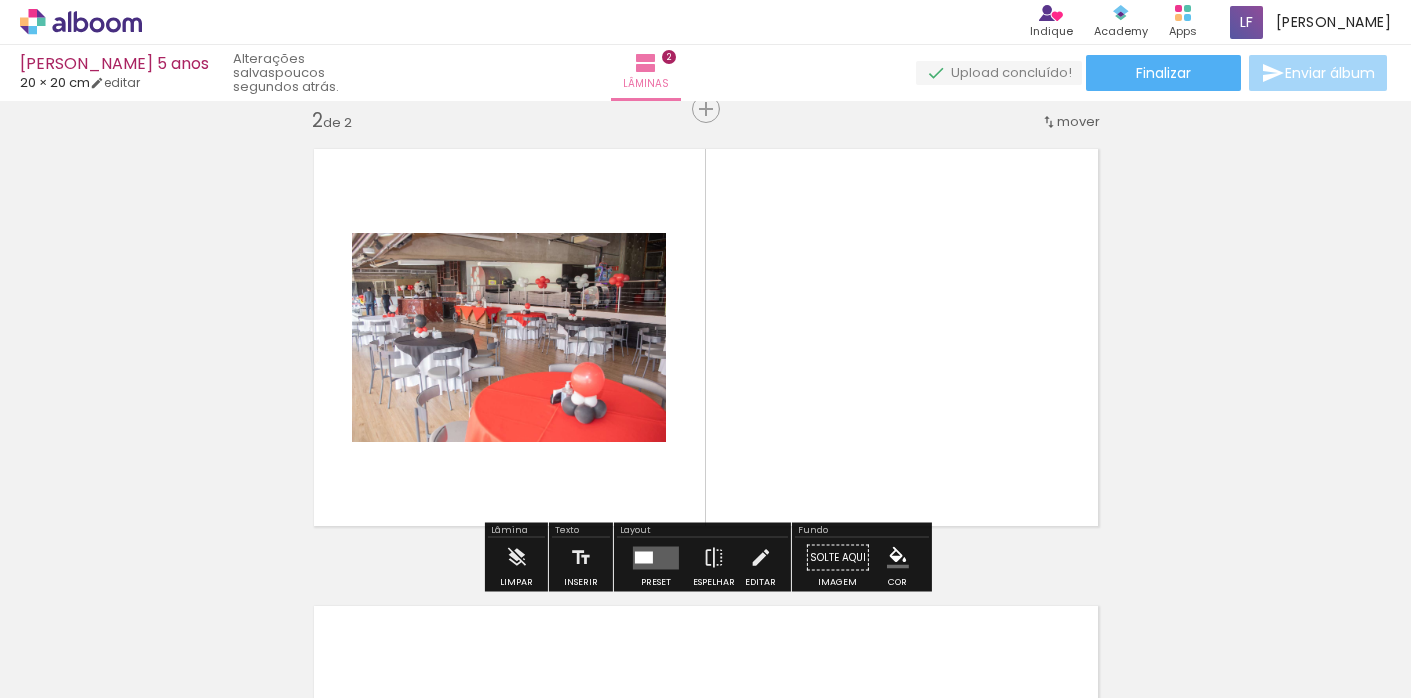 click at bounding box center [312, 631] 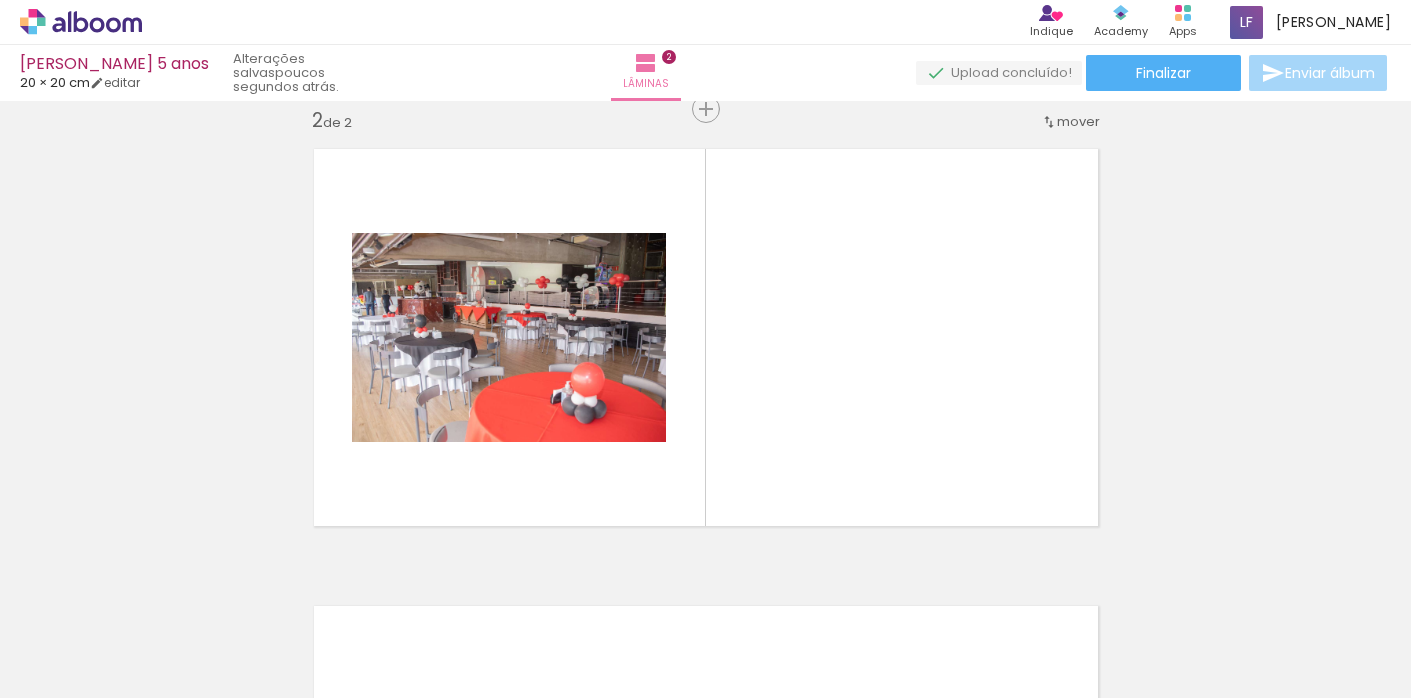 click at bounding box center [312, 631] 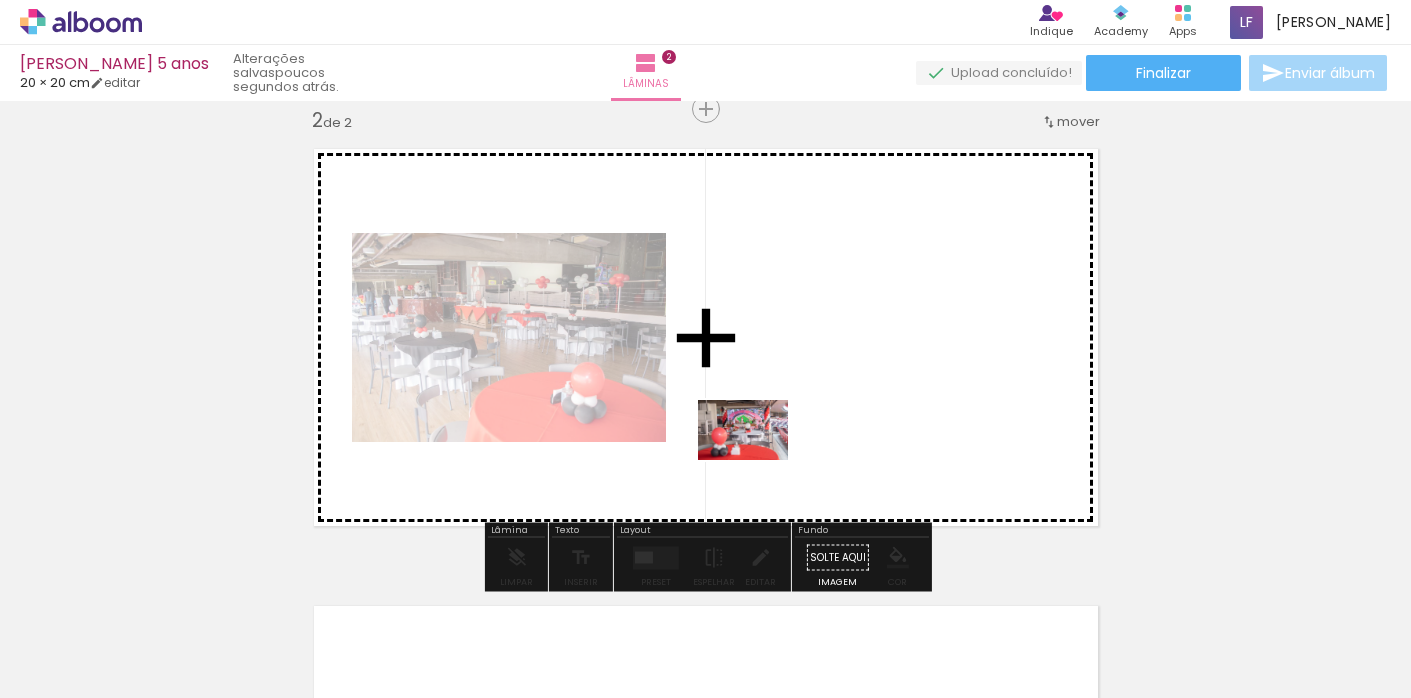 drag, startPoint x: 649, startPoint y: 647, endPoint x: 760, endPoint y: 461, distance: 216.60332 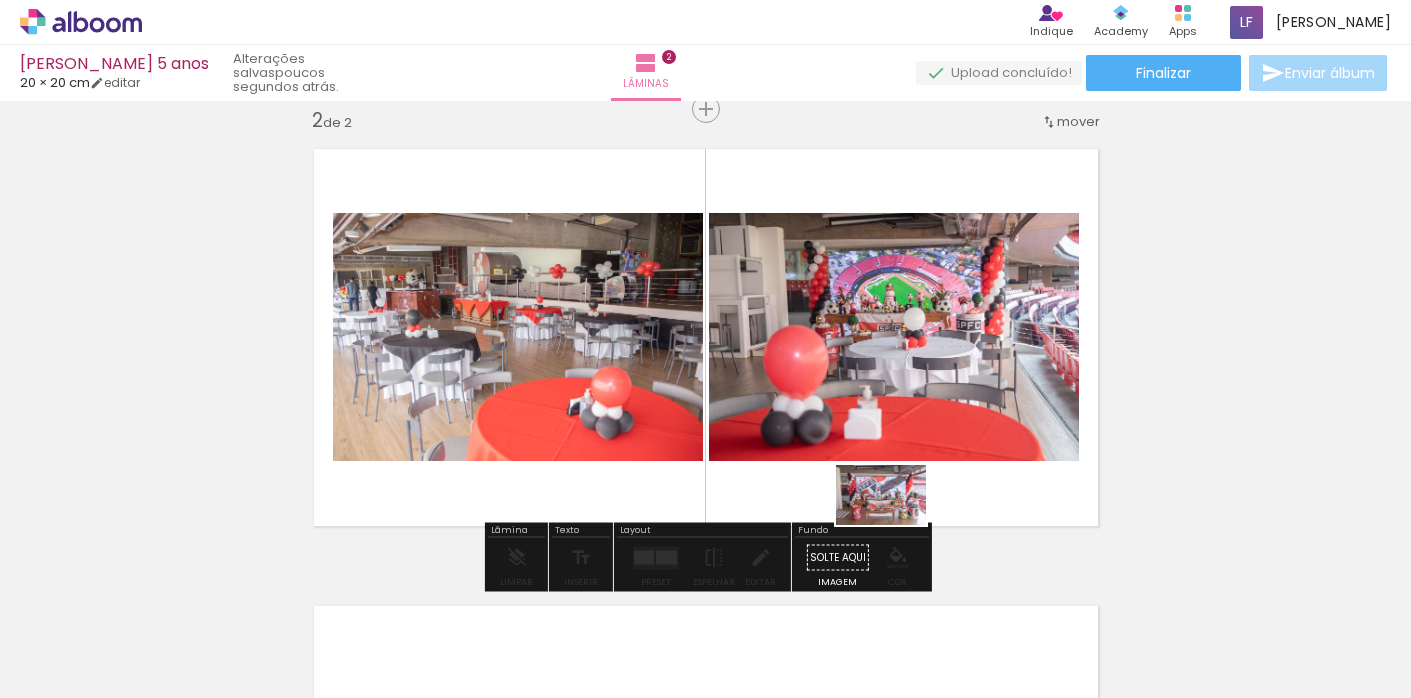 drag, startPoint x: 777, startPoint y: 641, endPoint x: 897, endPoint y: 525, distance: 166.90117 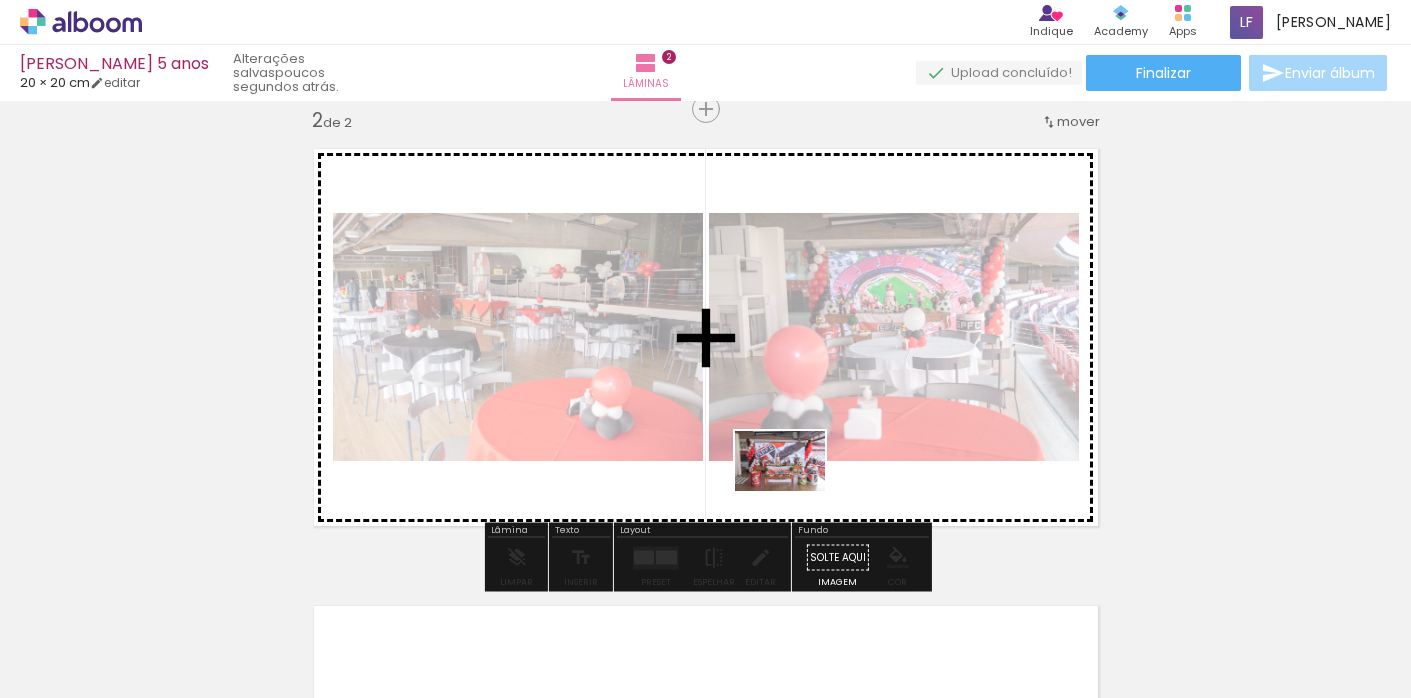 drag, startPoint x: 763, startPoint y: 617, endPoint x: 795, endPoint y: 495, distance: 126.12692 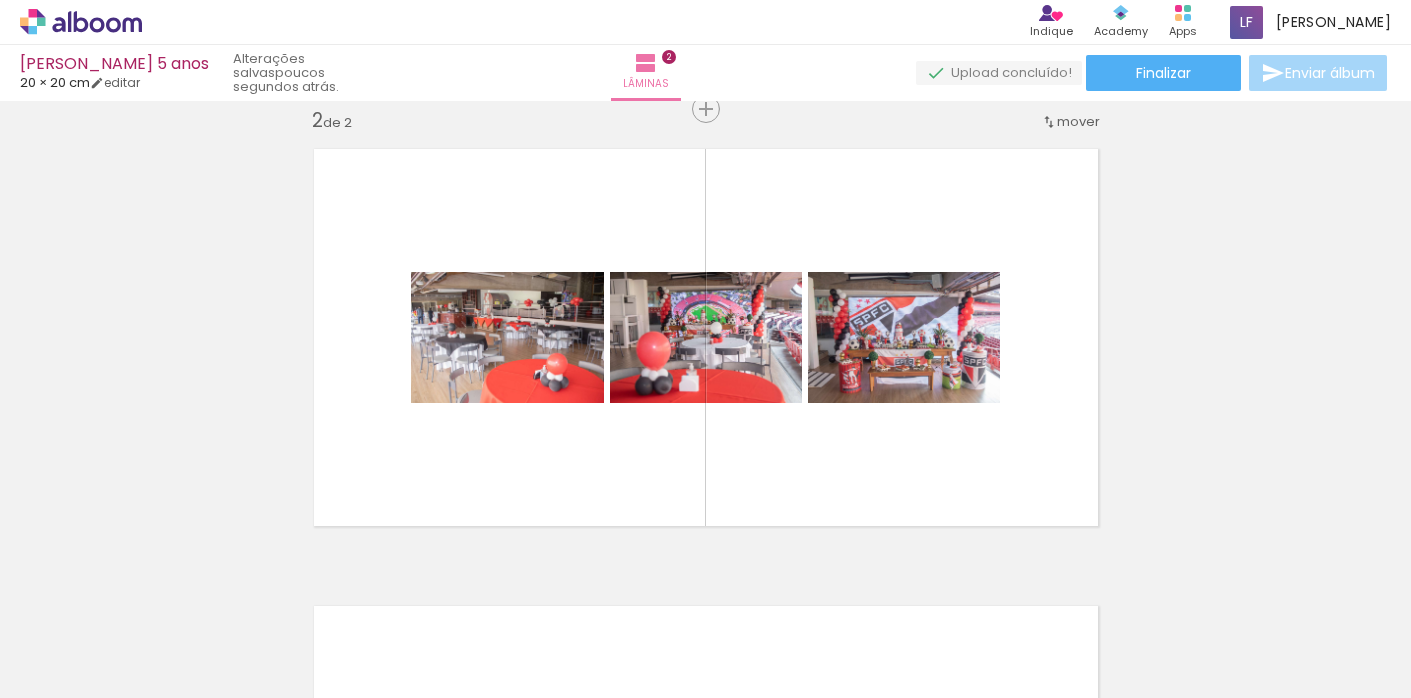 scroll, scrollTop: 0, scrollLeft: 617, axis: horizontal 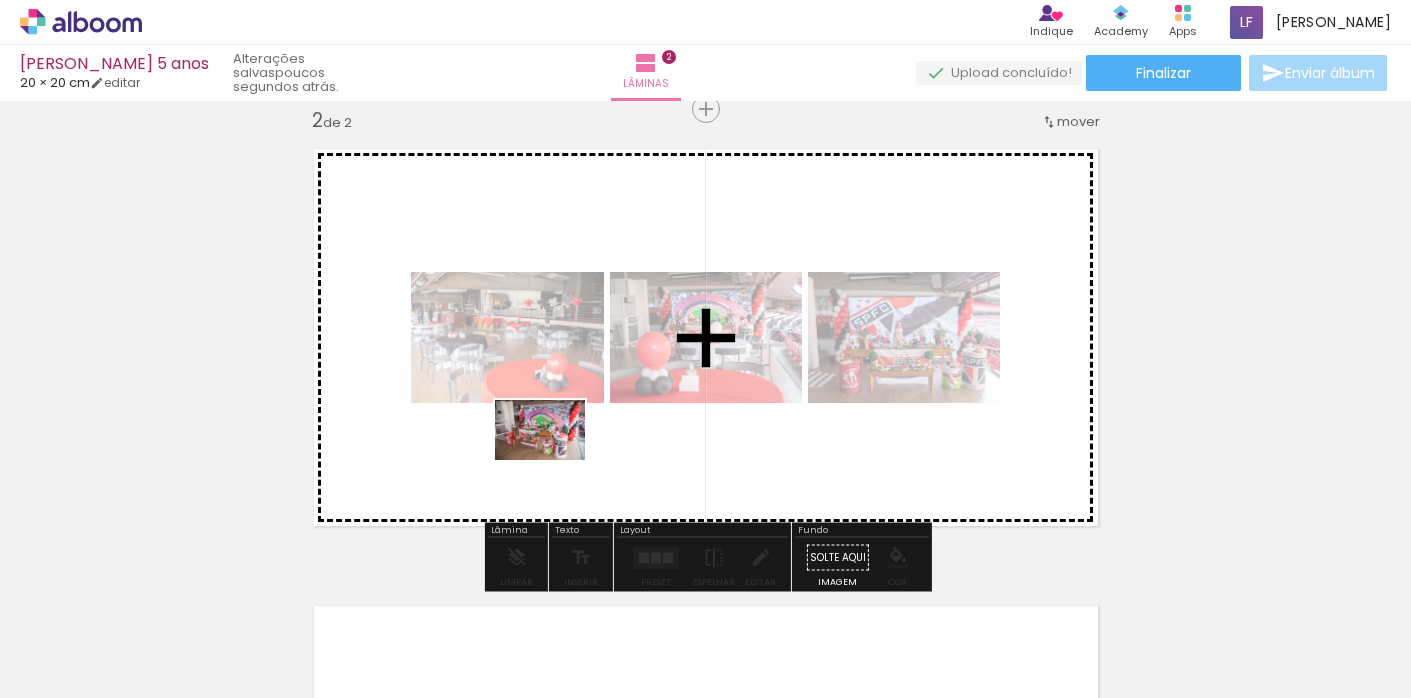 drag, startPoint x: 280, startPoint y: 613, endPoint x: 556, endPoint y: 464, distance: 313.6511 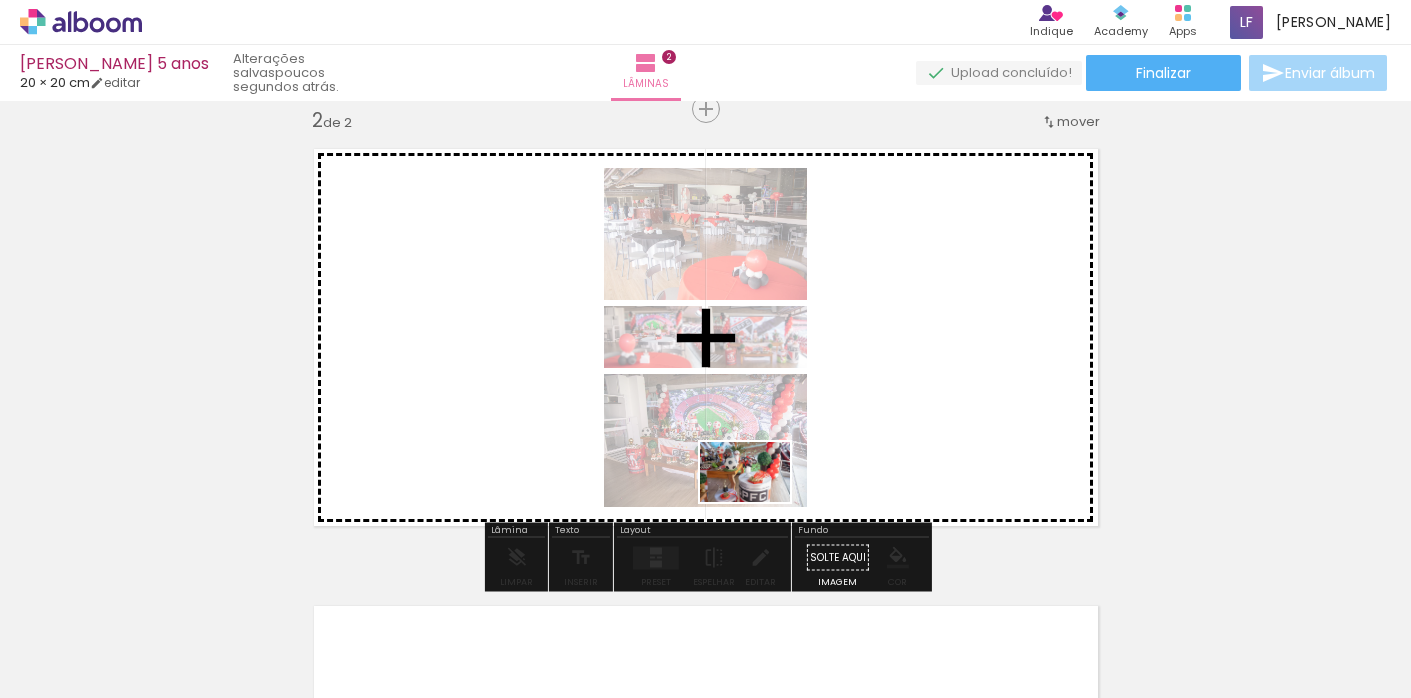 drag, startPoint x: 391, startPoint y: 630, endPoint x: 759, endPoint y: 501, distance: 389.95514 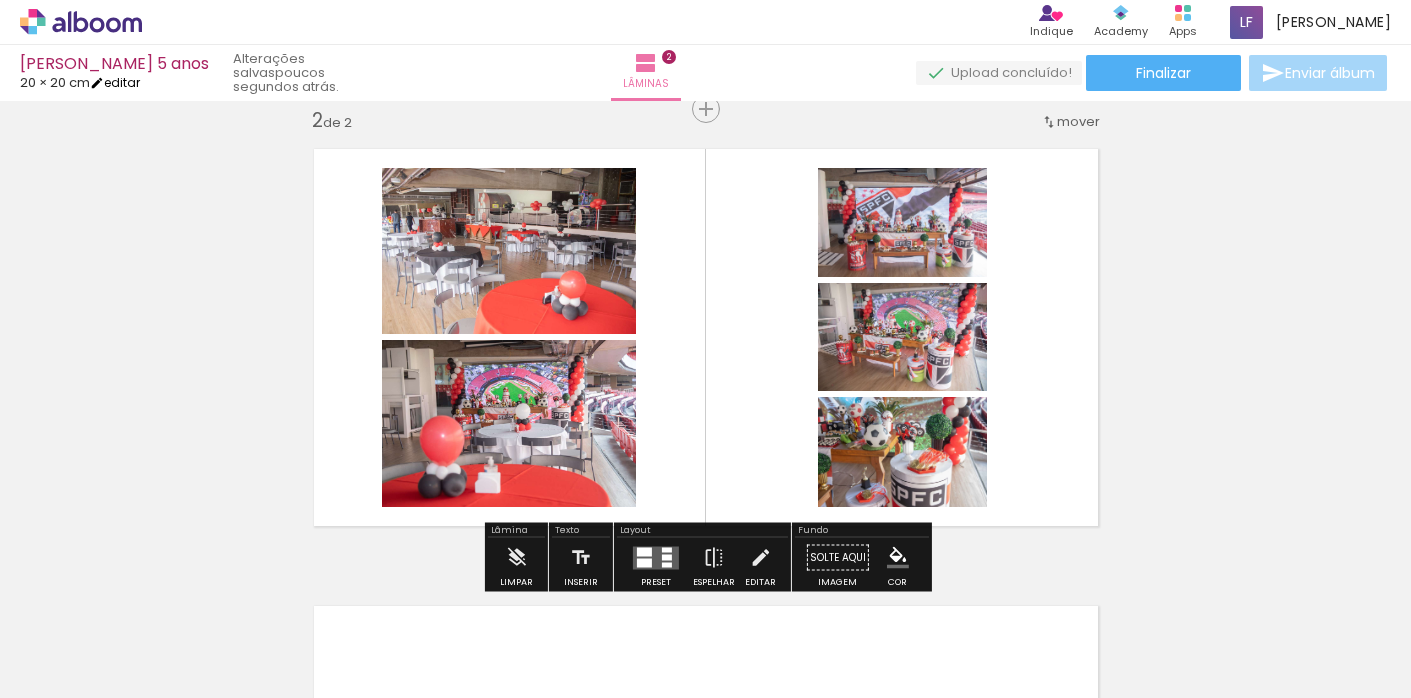 click on "editar" at bounding box center [115, 82] 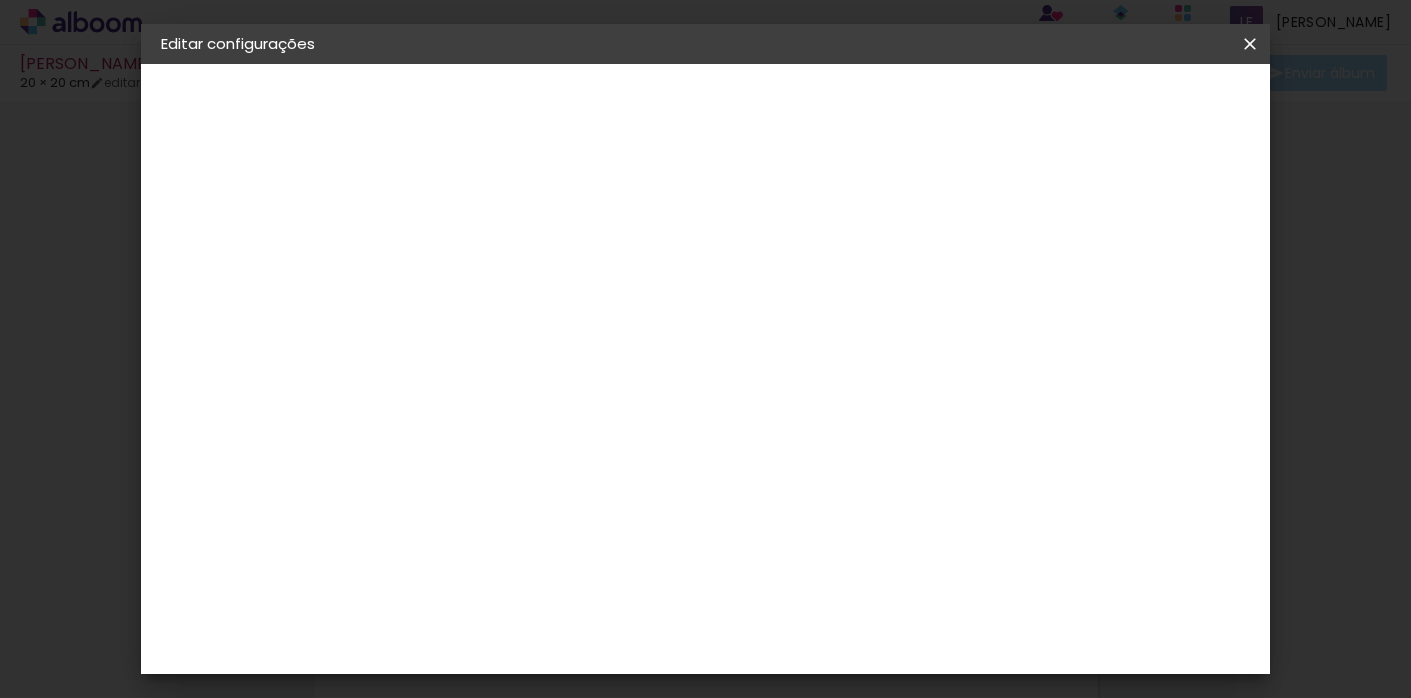type on "2" 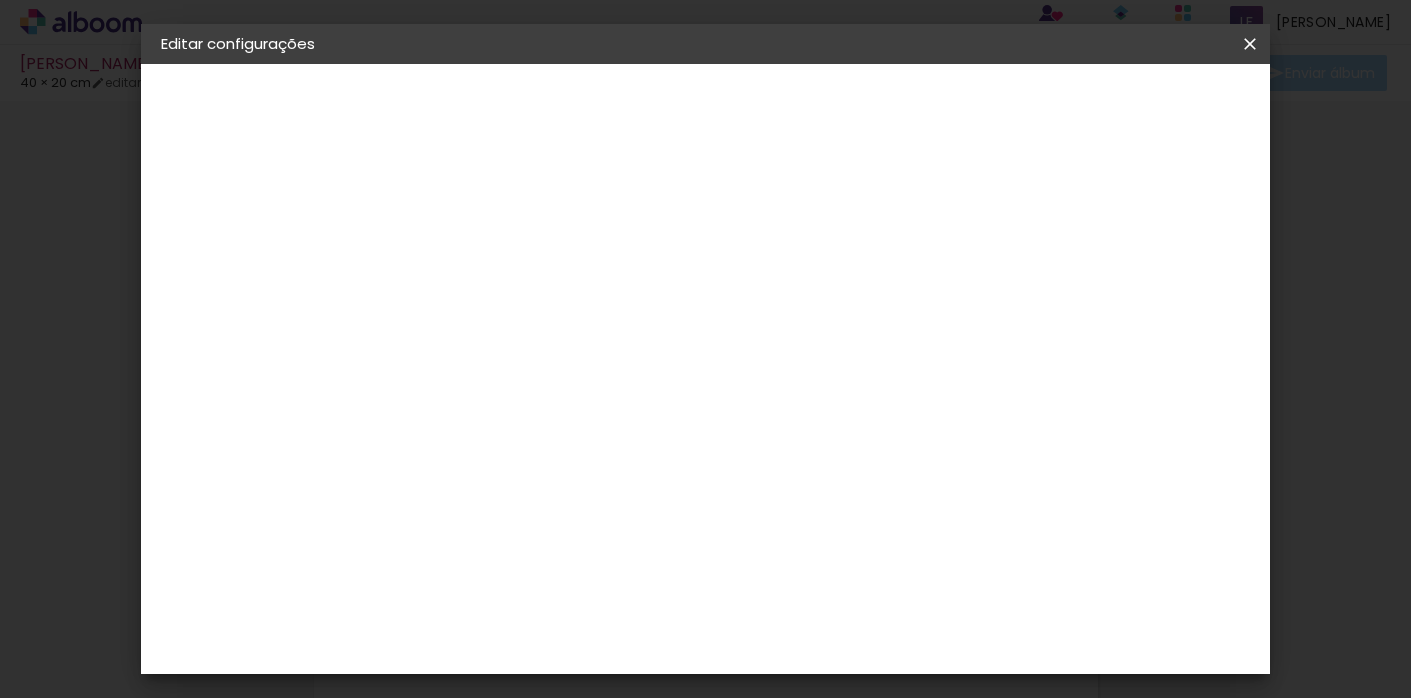 scroll, scrollTop: 0, scrollLeft: 0, axis: both 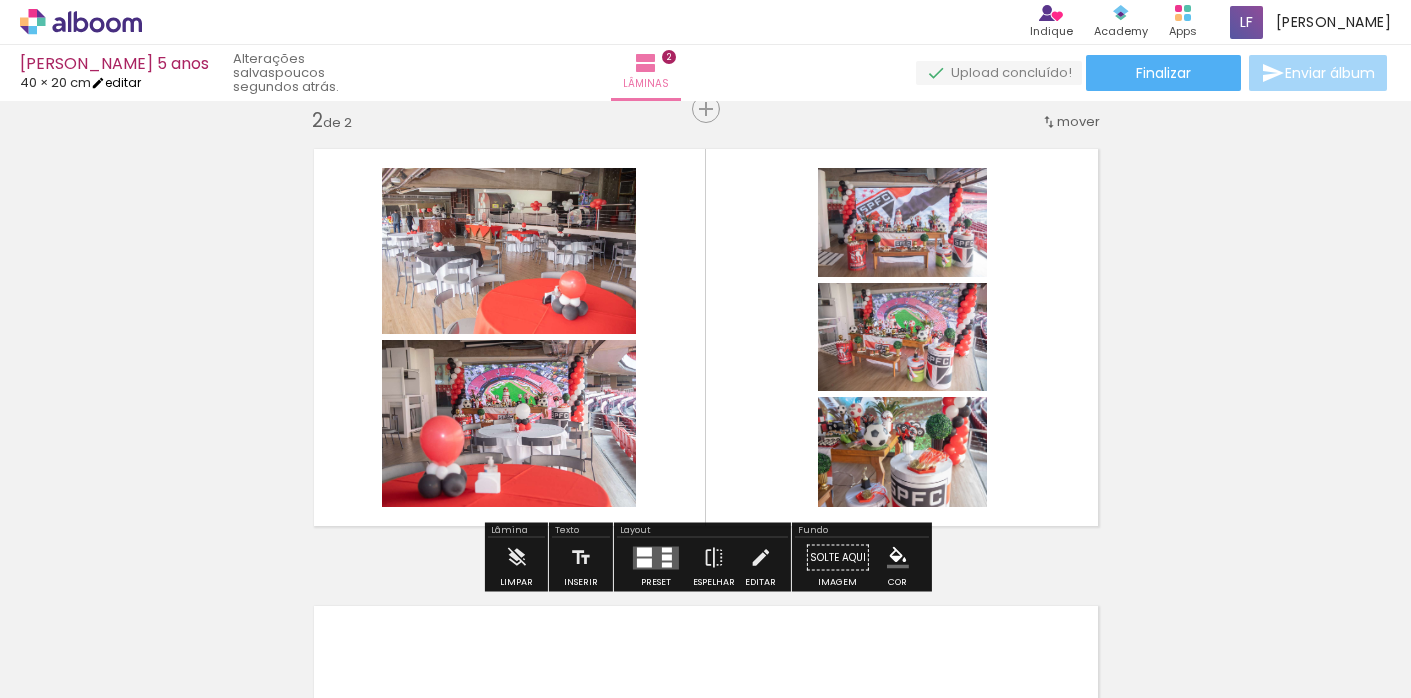 click at bounding box center [98, 83] 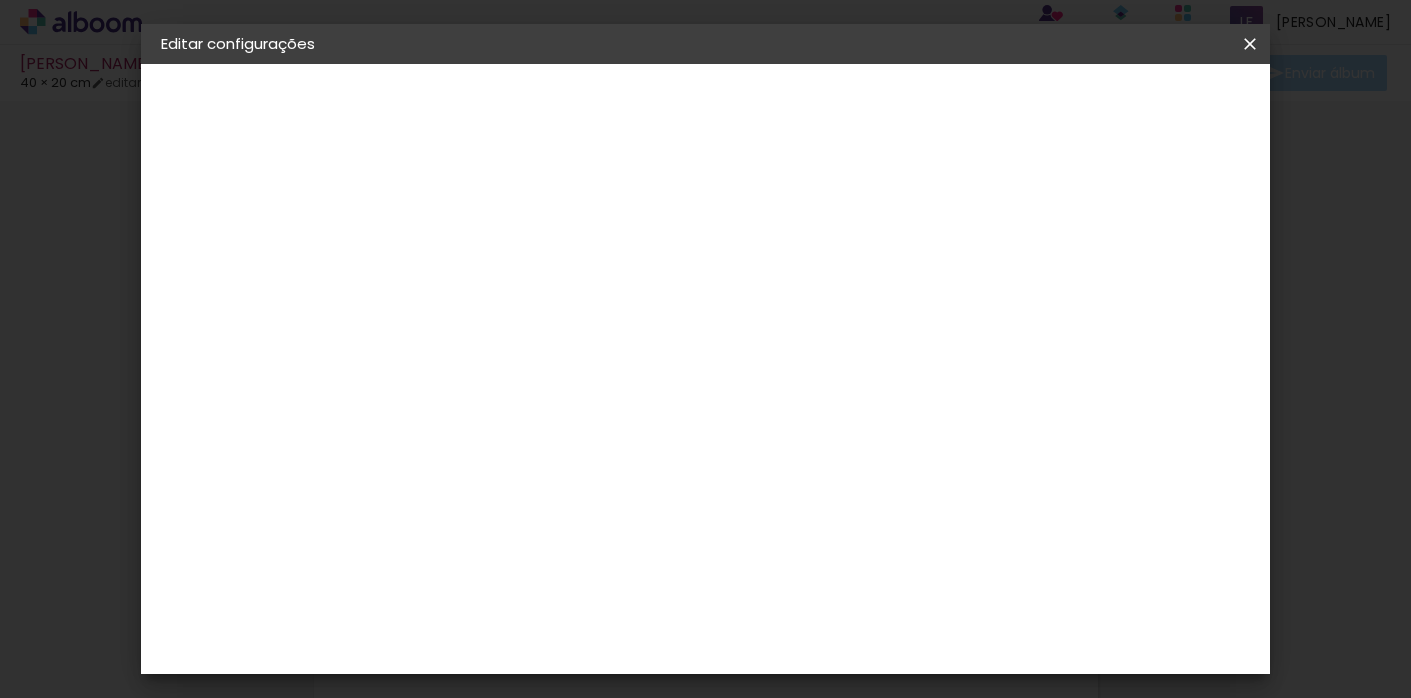 scroll, scrollTop: 0, scrollLeft: 0, axis: both 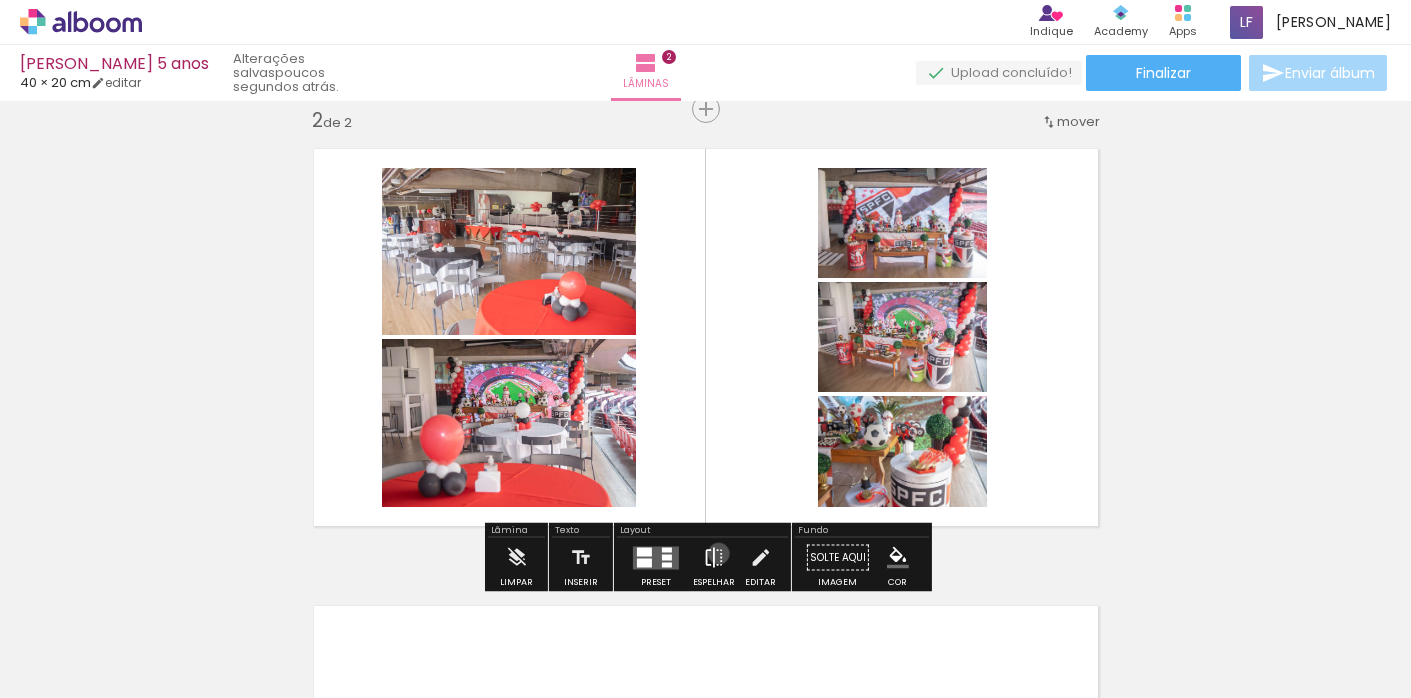 click at bounding box center (714, 558) 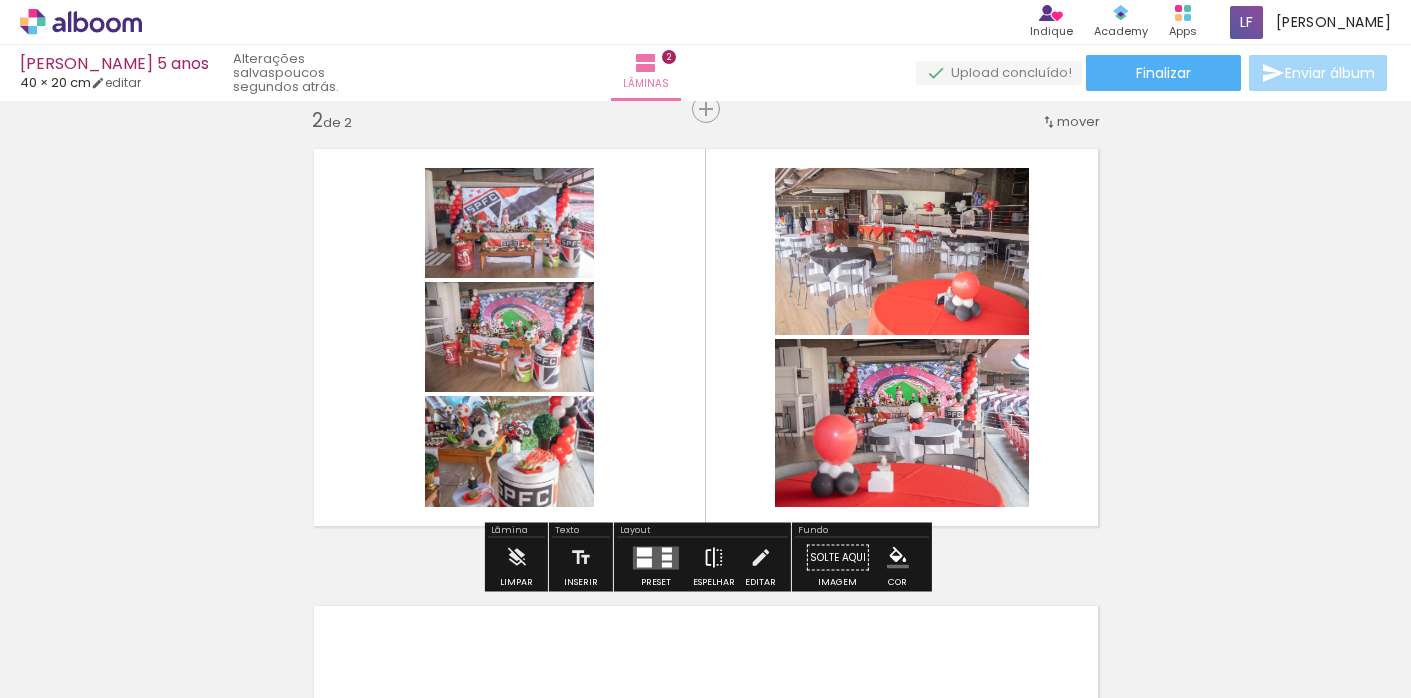 click at bounding box center [714, 558] 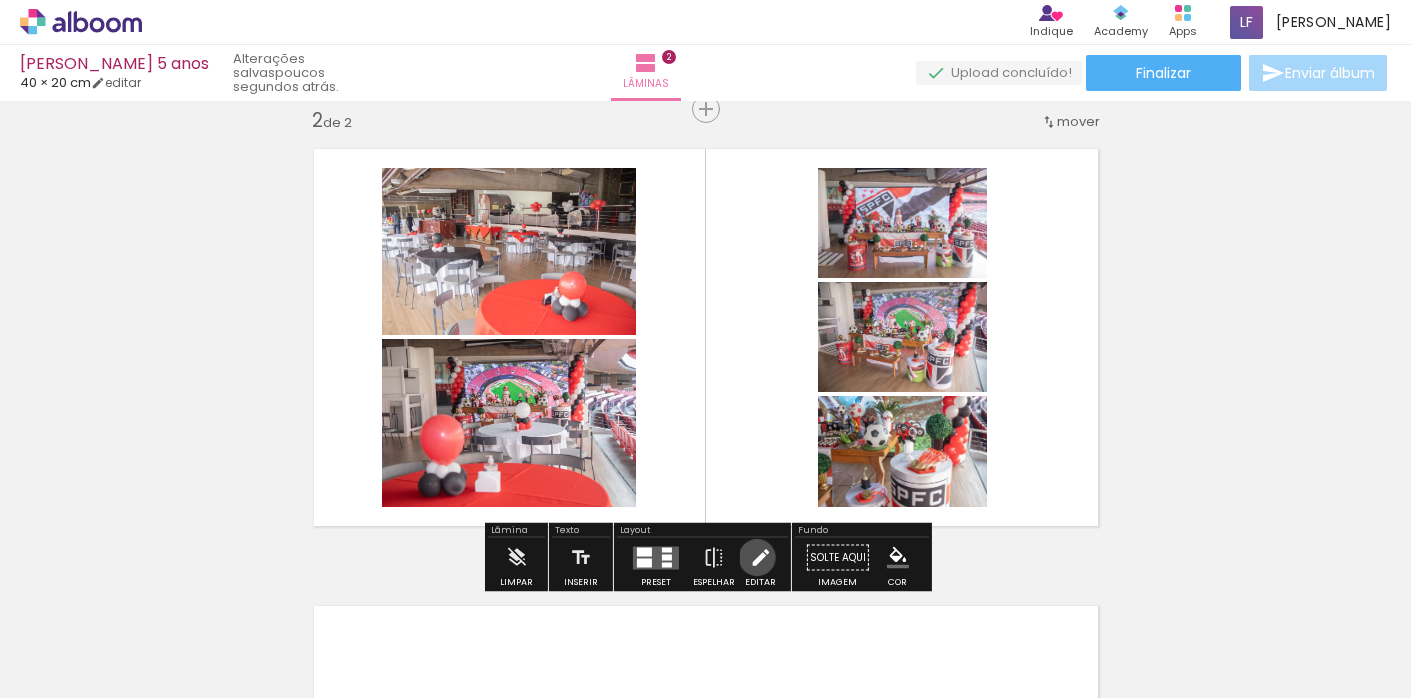 click at bounding box center [760, 558] 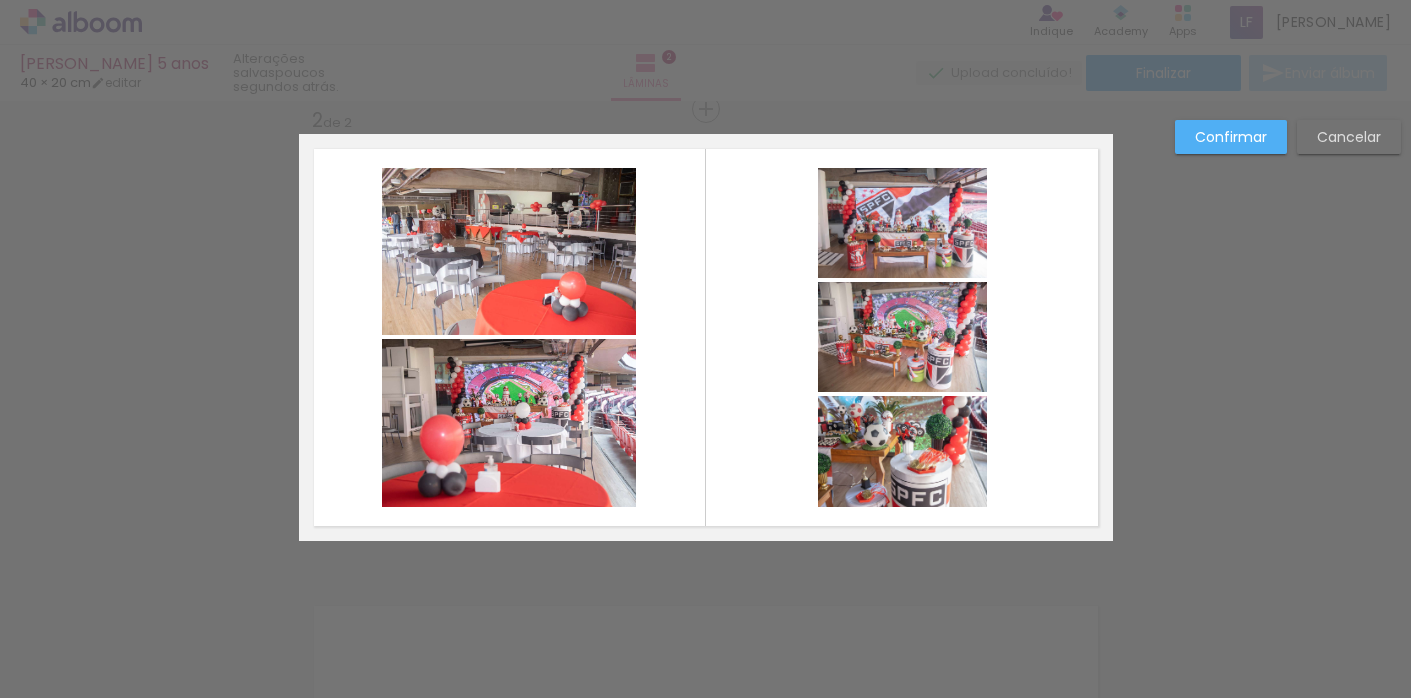 click on "Cancelar" at bounding box center [0, 0] 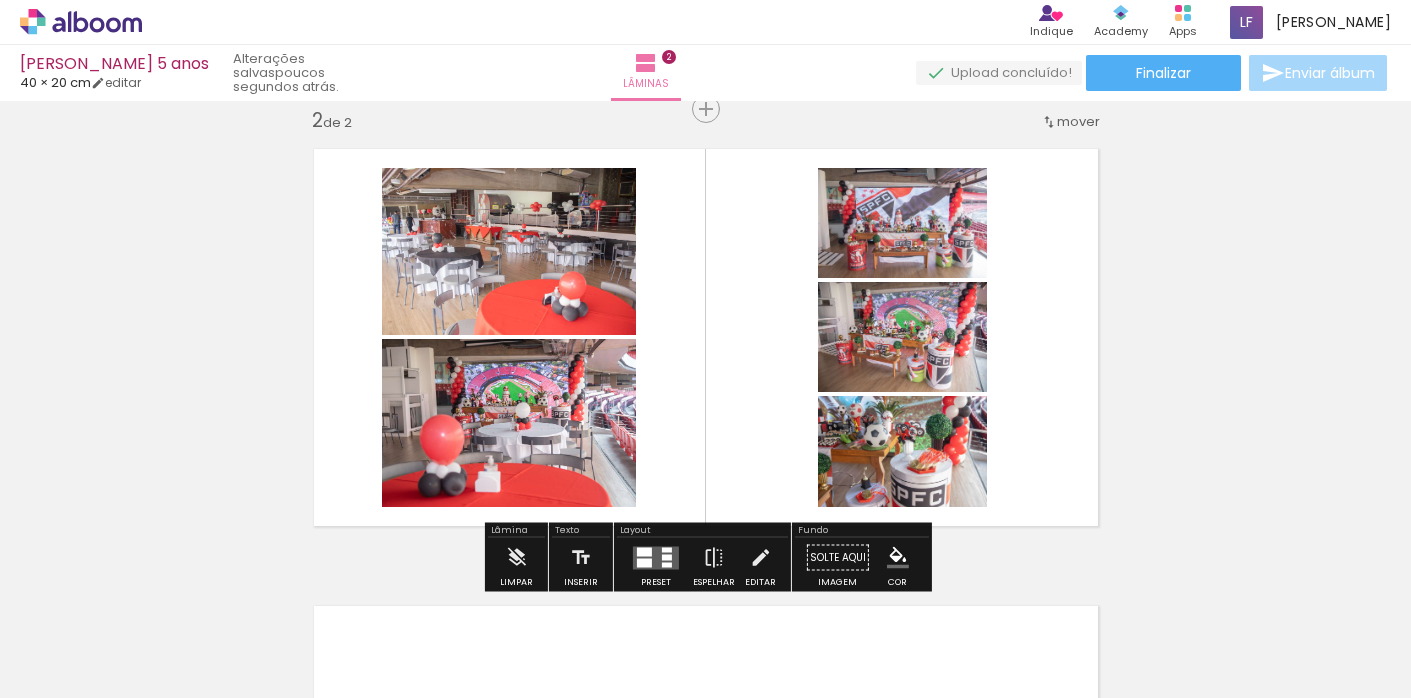 click at bounding box center (656, 557) 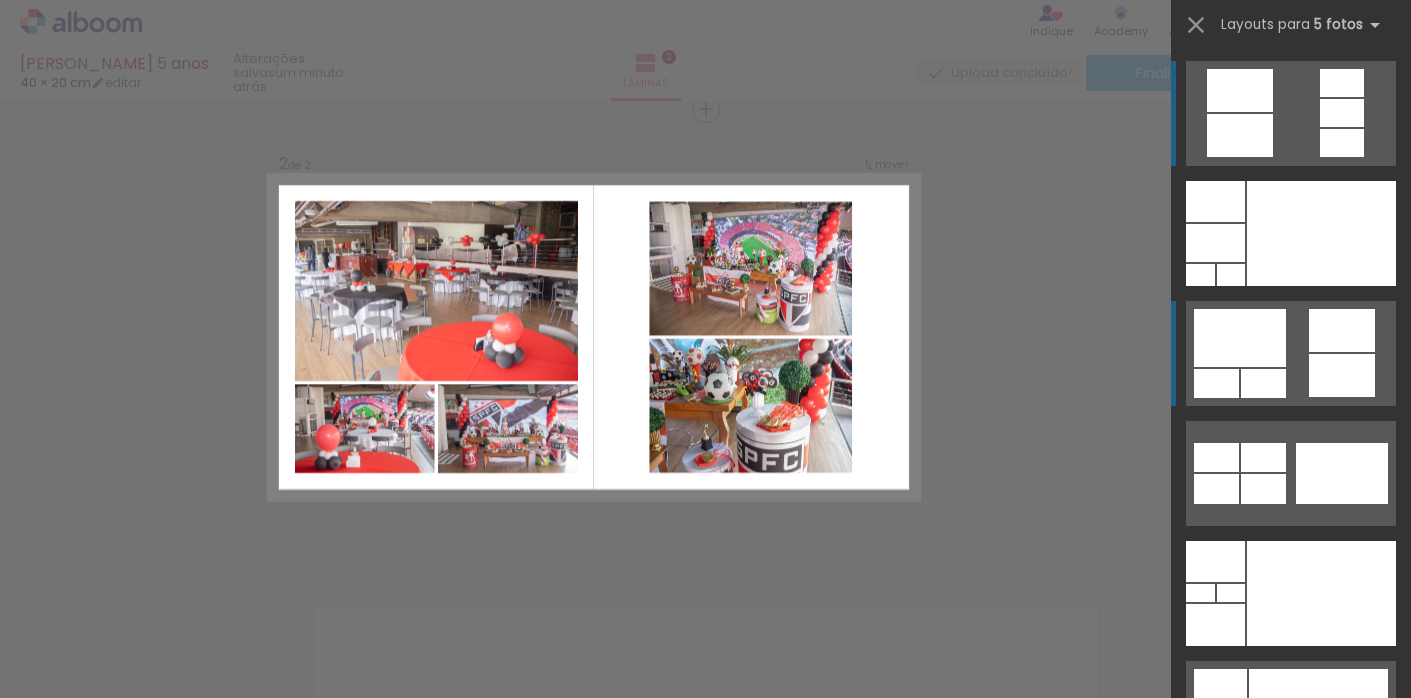 click at bounding box center (1291, 113) 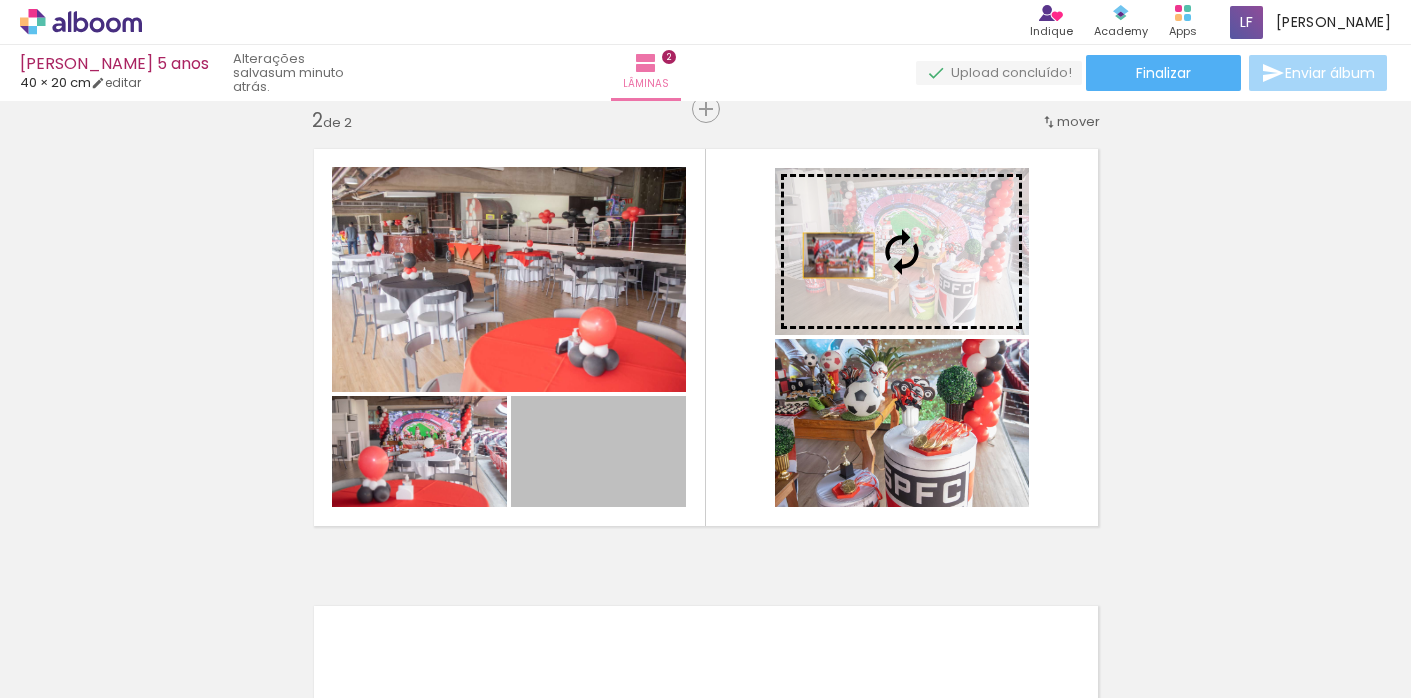 drag, startPoint x: 623, startPoint y: 462, endPoint x: 838, endPoint y: 255, distance: 298.45267 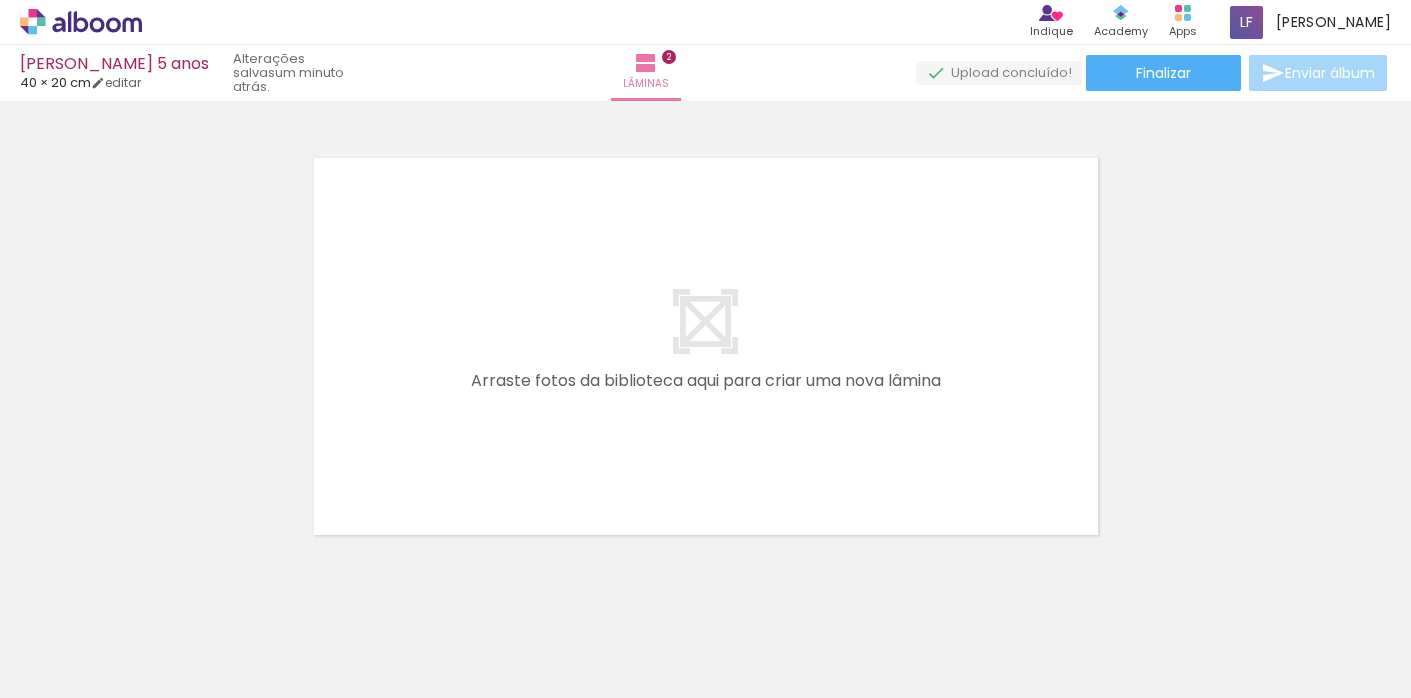 scroll, scrollTop: 958, scrollLeft: 0, axis: vertical 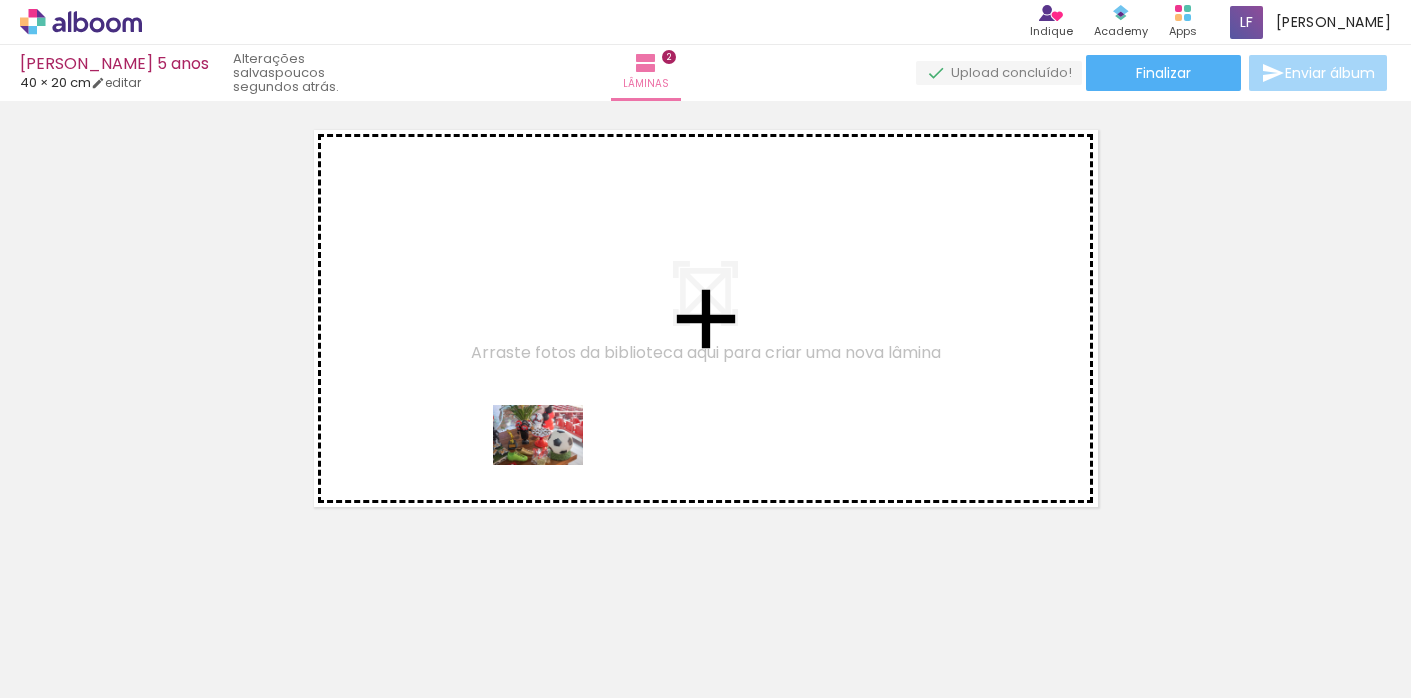 drag, startPoint x: 506, startPoint y: 623, endPoint x: 554, endPoint y: 468, distance: 162.26213 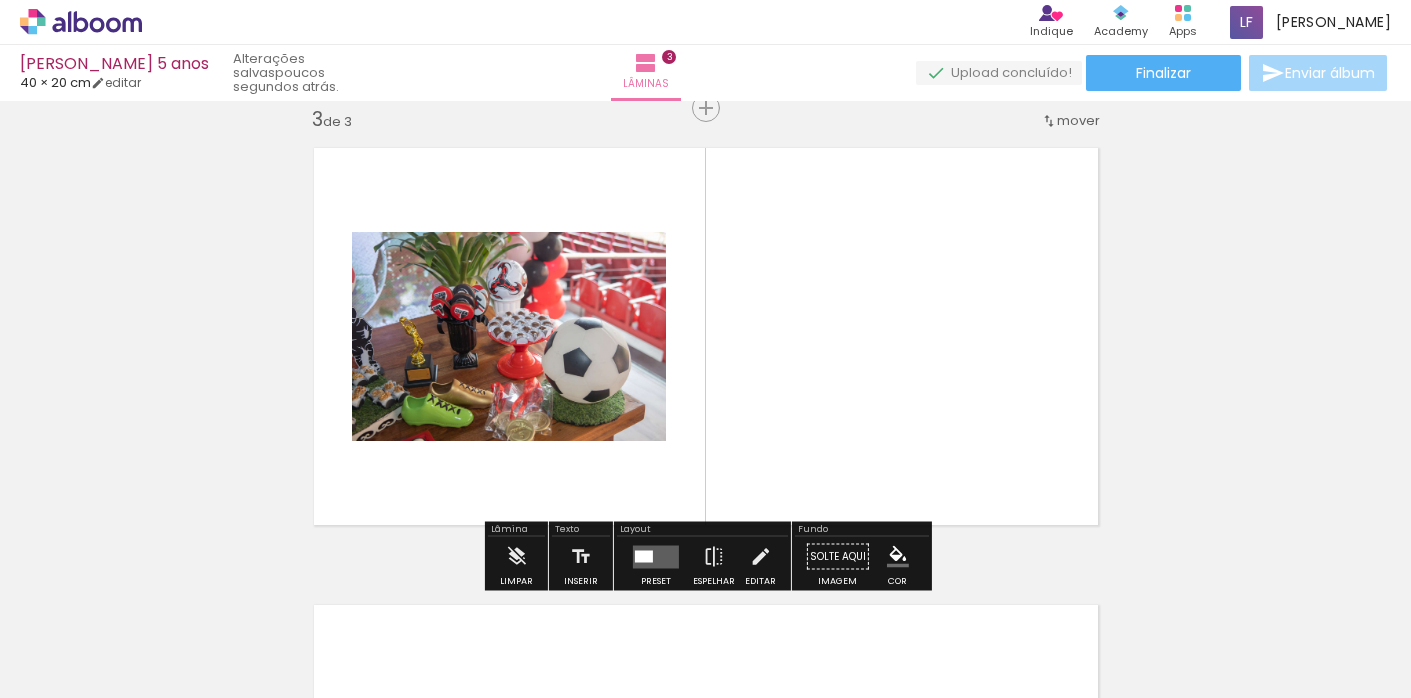 scroll, scrollTop: 939, scrollLeft: 0, axis: vertical 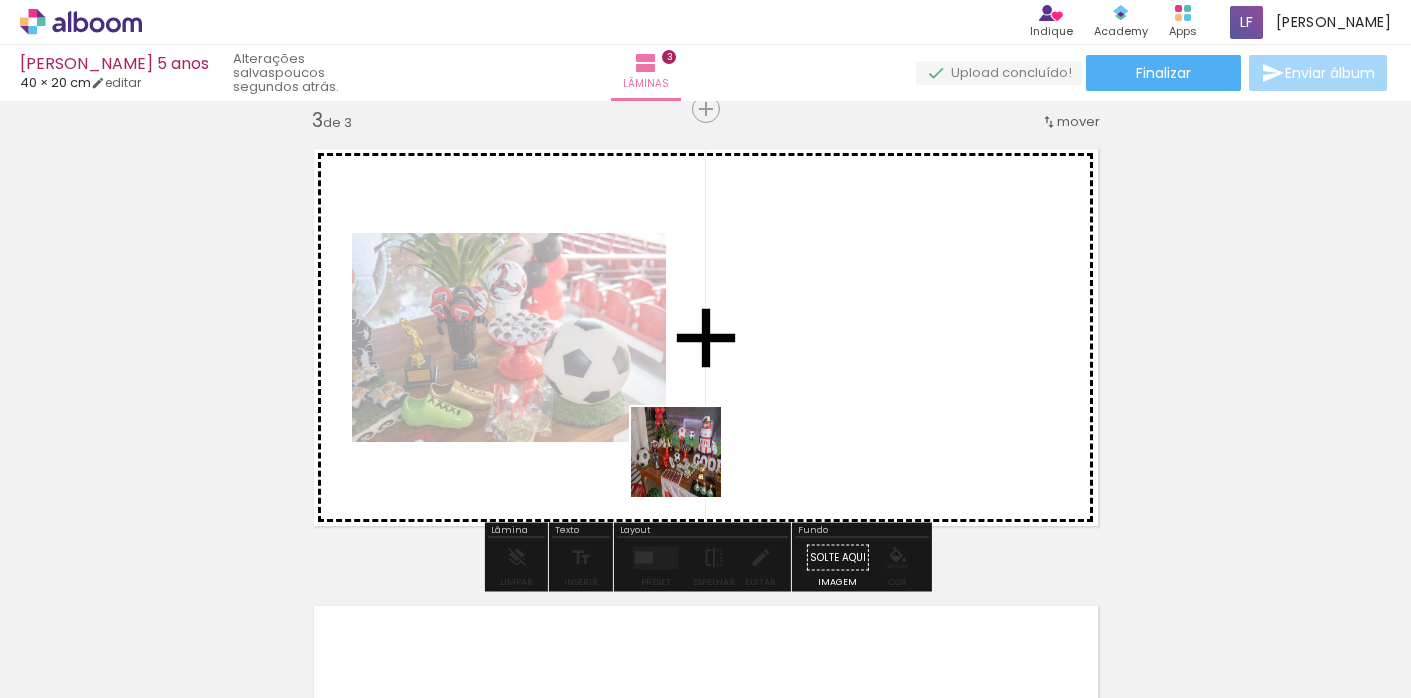 drag, startPoint x: 581, startPoint y: 624, endPoint x: 698, endPoint y: 466, distance: 196.60367 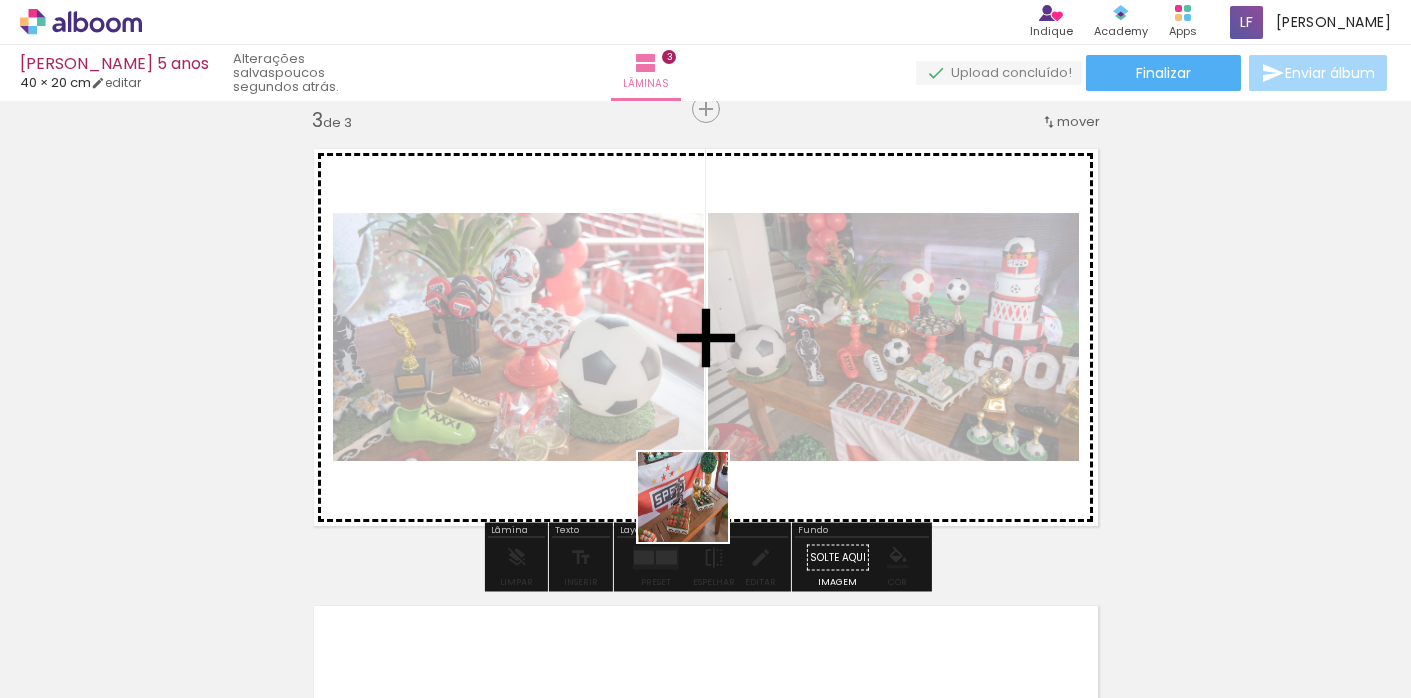 drag, startPoint x: 697, startPoint y: 635, endPoint x: 700, endPoint y: 500, distance: 135.03333 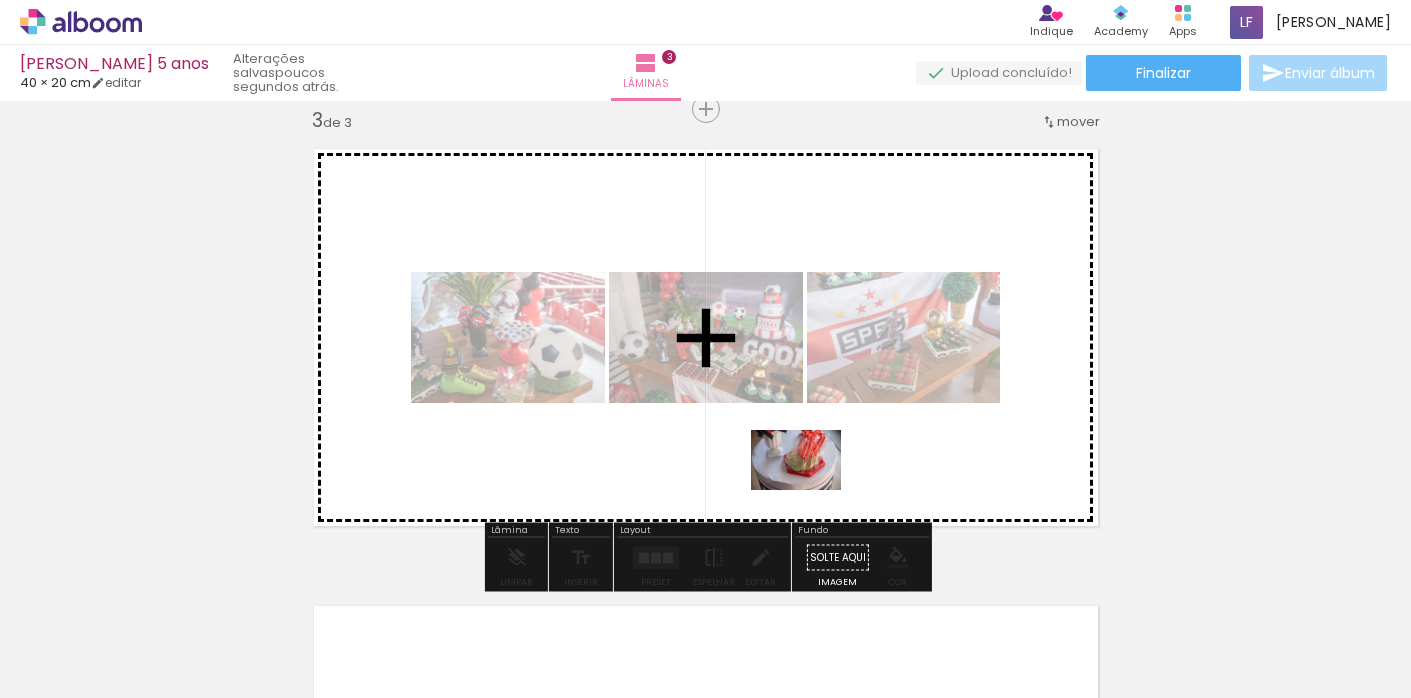drag, startPoint x: 811, startPoint y: 640, endPoint x: 811, endPoint y: 495, distance: 145 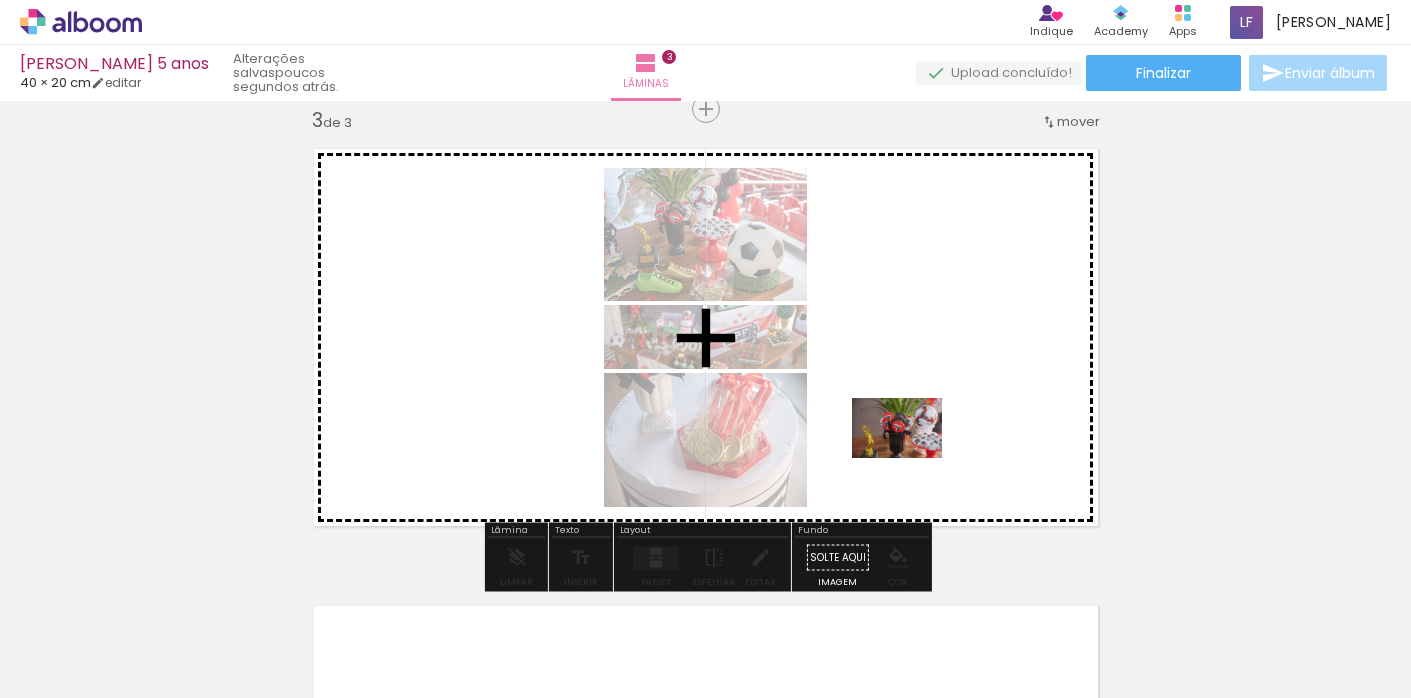click at bounding box center (705, 349) 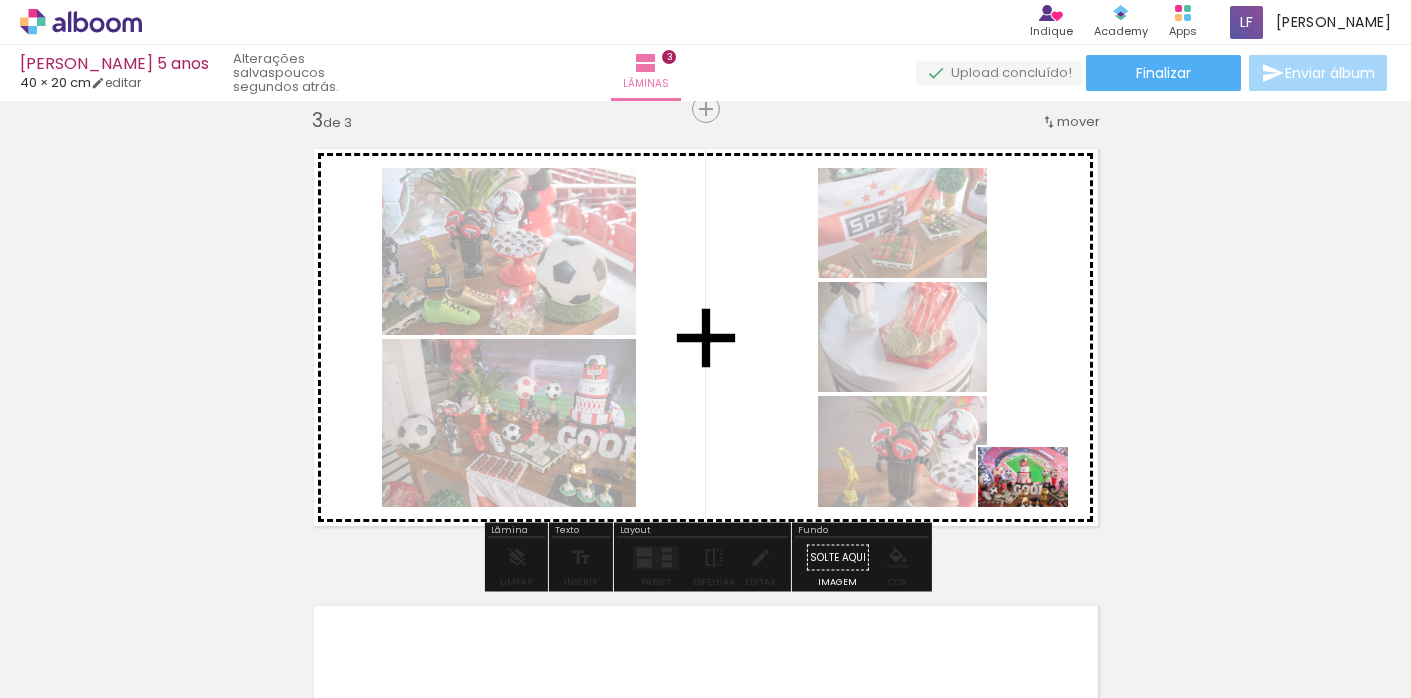 drag, startPoint x: 1040, startPoint y: 614, endPoint x: 1038, endPoint y: 507, distance: 107.01869 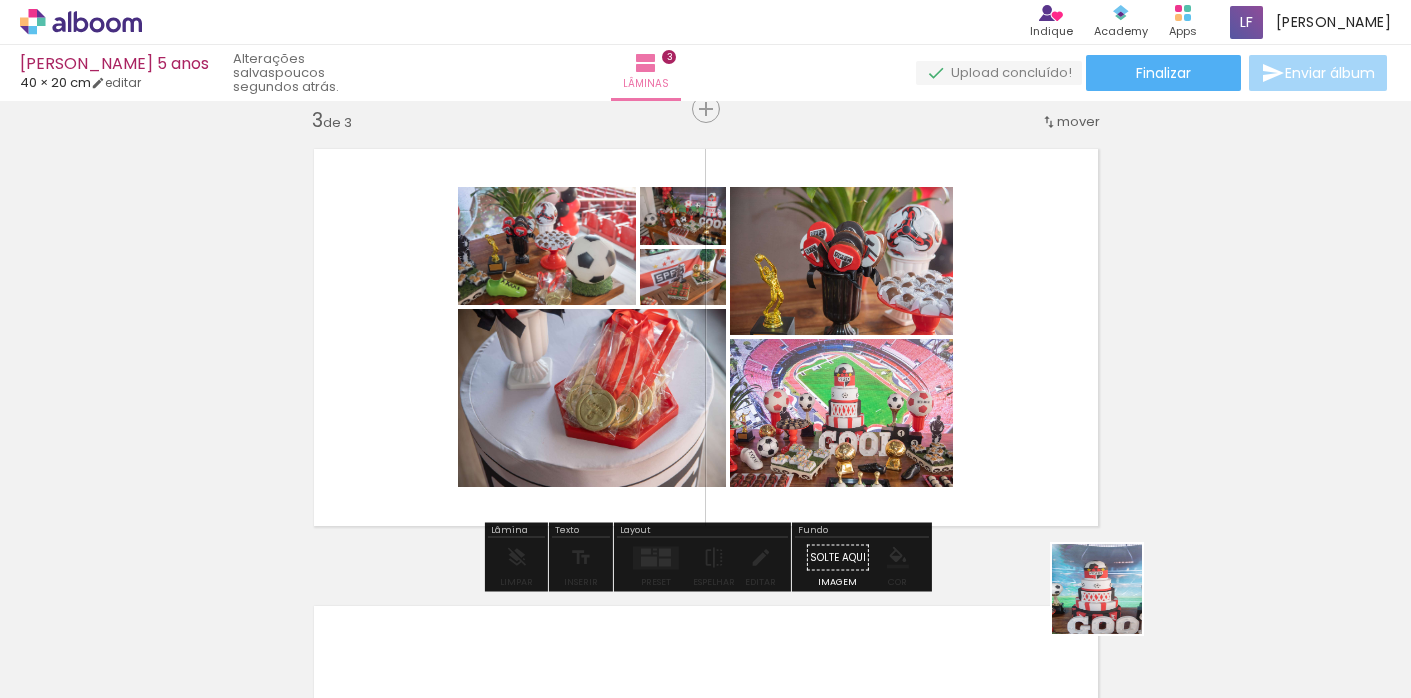 drag, startPoint x: 1155, startPoint y: 634, endPoint x: 1065, endPoint y: 521, distance: 144.46107 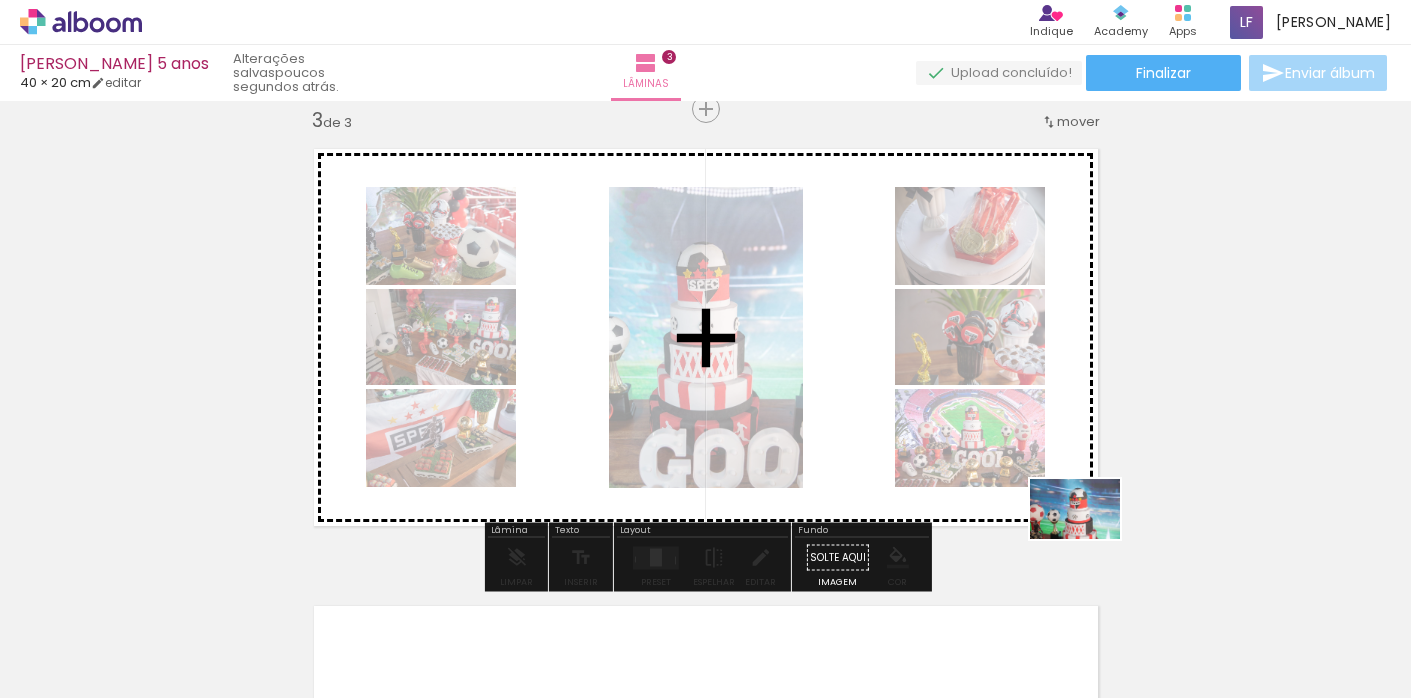 drag, startPoint x: 1269, startPoint y: 643, endPoint x: 1090, endPoint y: 545, distance: 204.07106 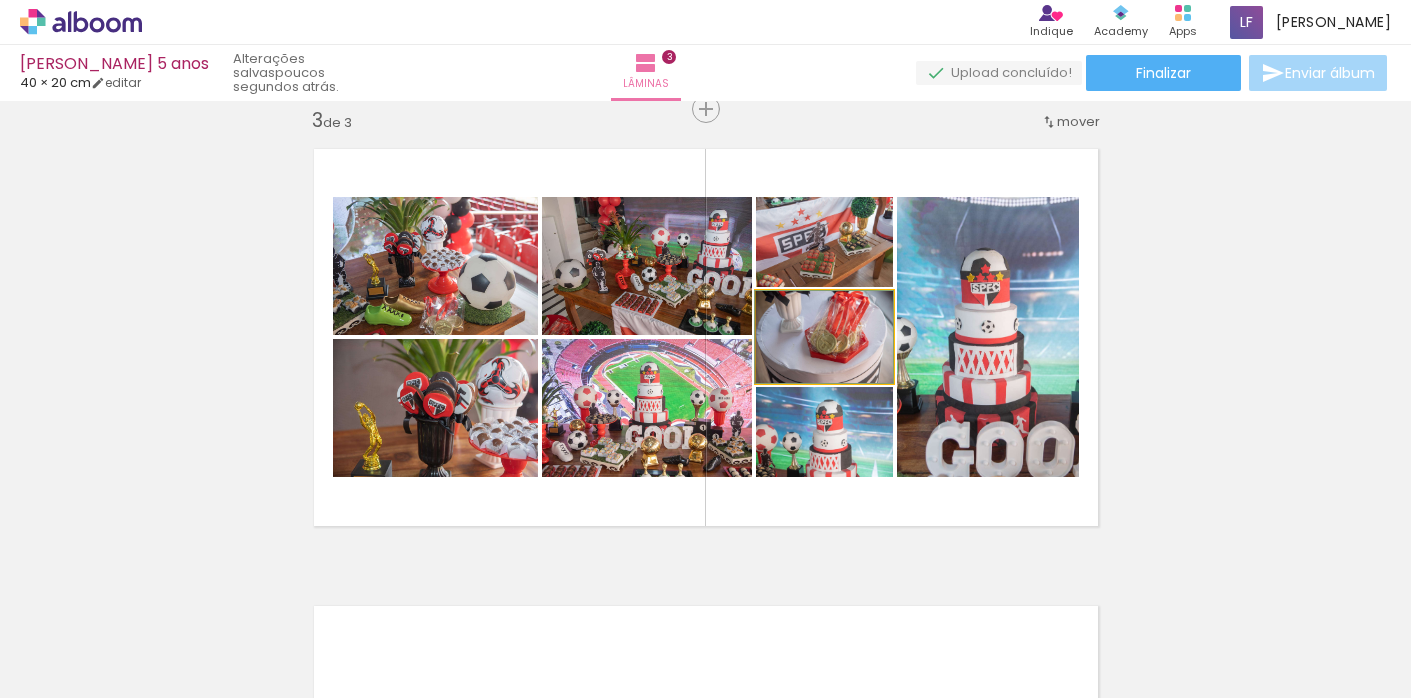 click 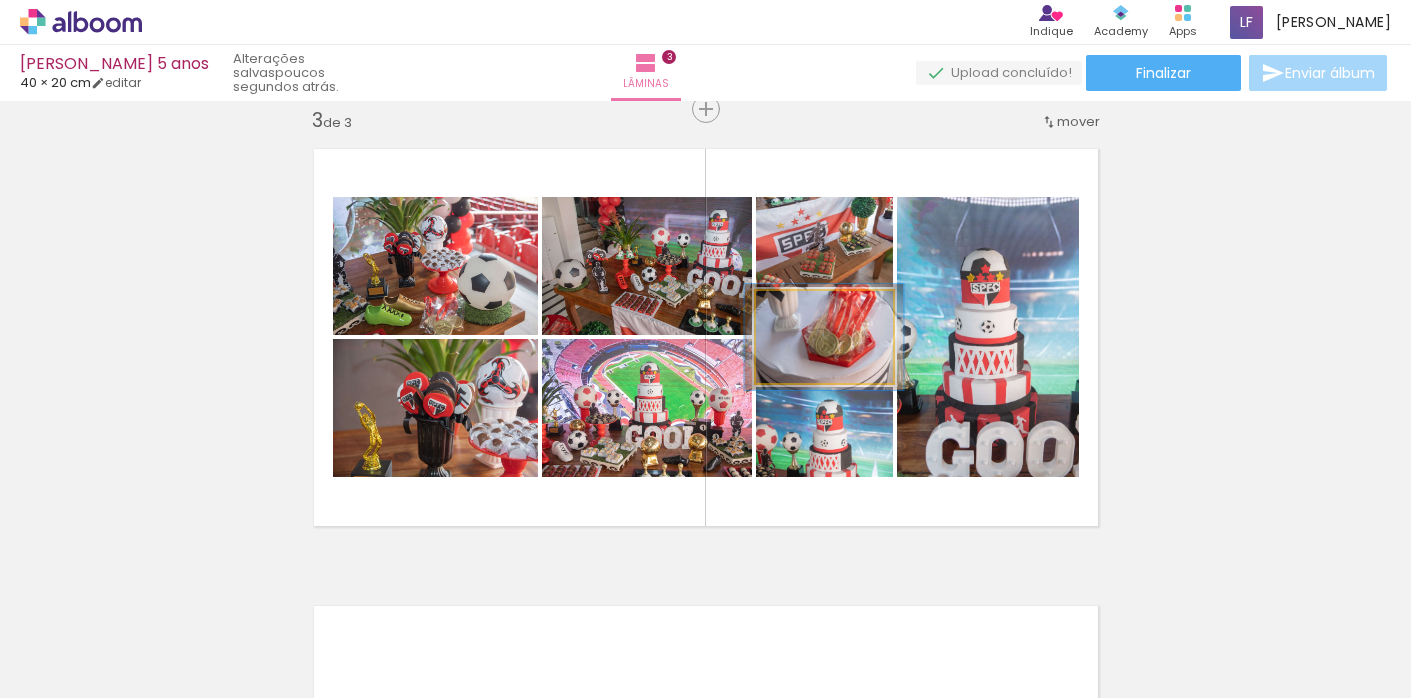 type on "115" 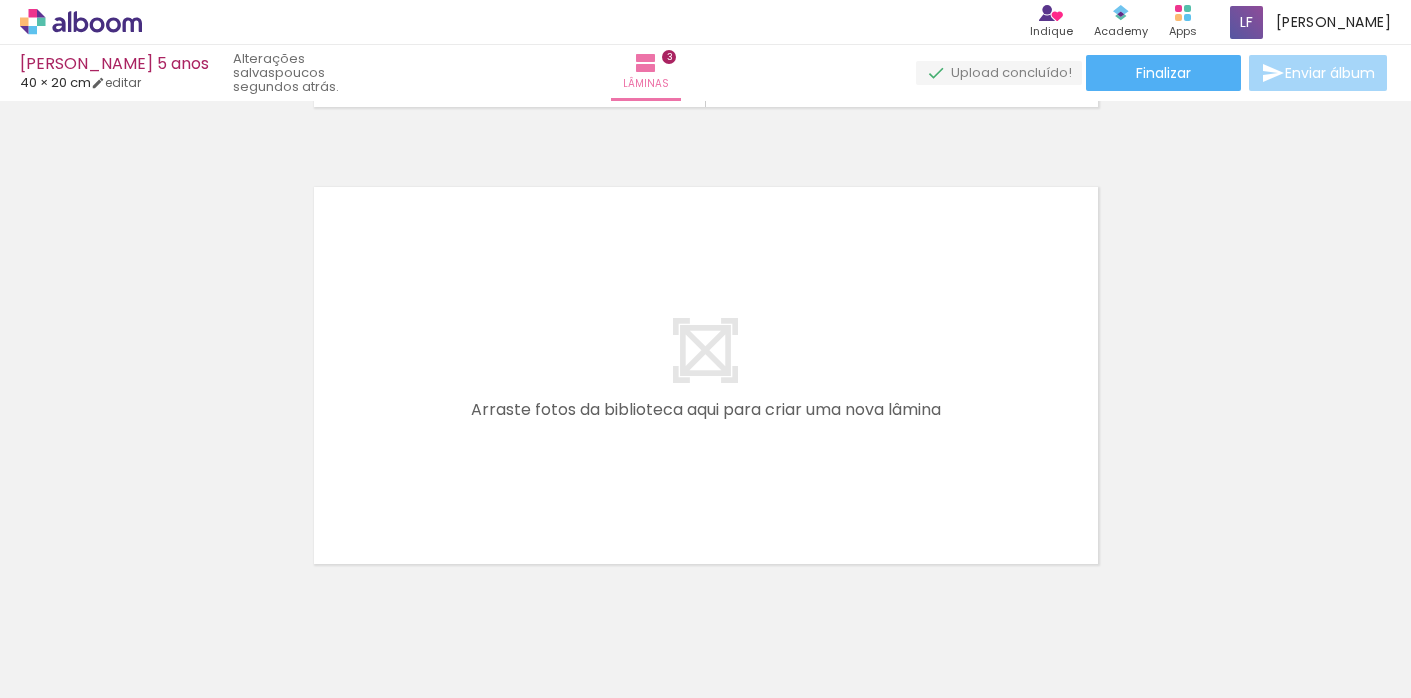 scroll, scrollTop: 1360, scrollLeft: 0, axis: vertical 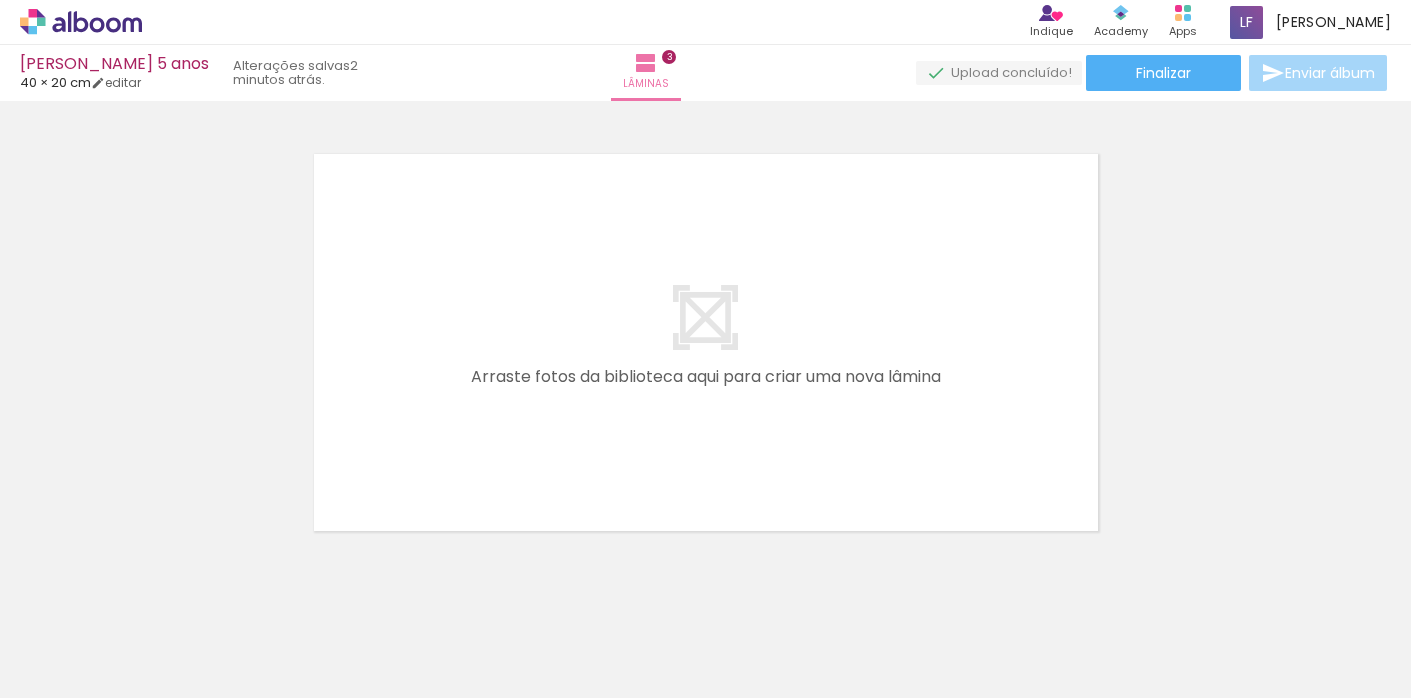 click at bounding box center (-69, 631) 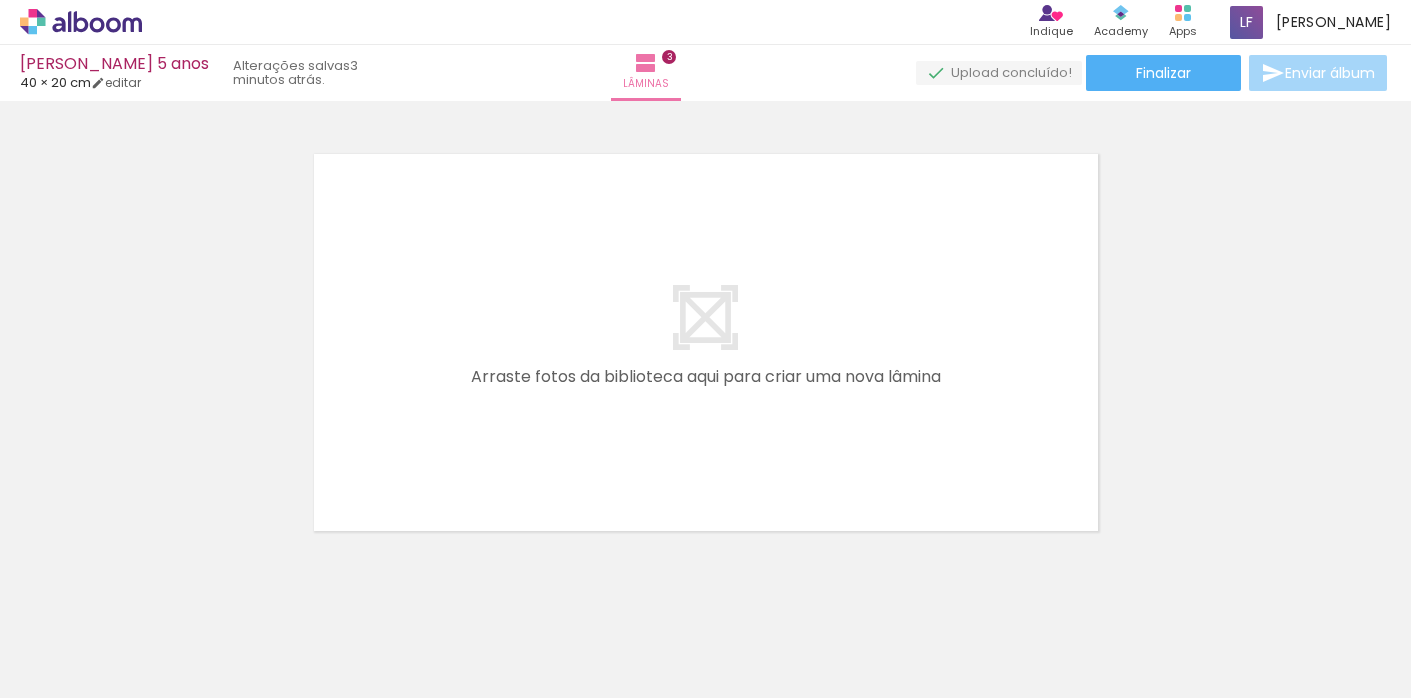 click at bounding box center [198, 631] 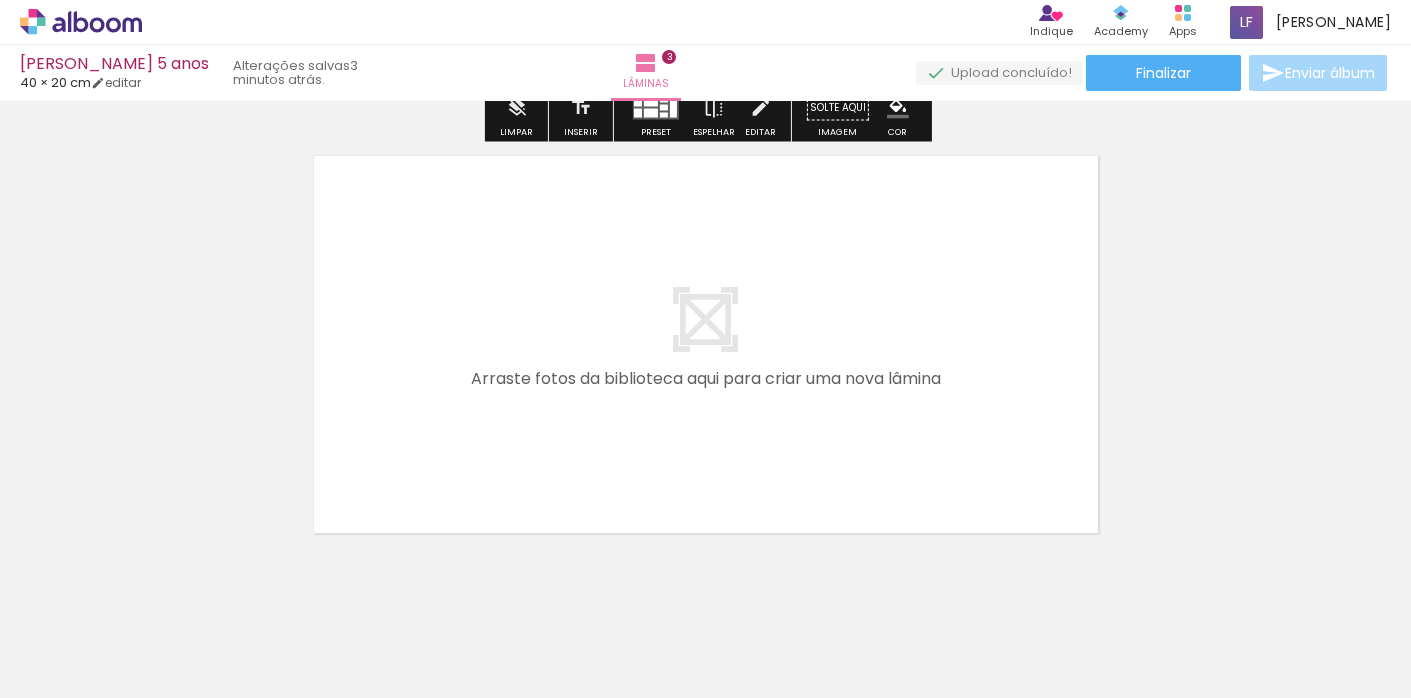 scroll, scrollTop: 1396, scrollLeft: 0, axis: vertical 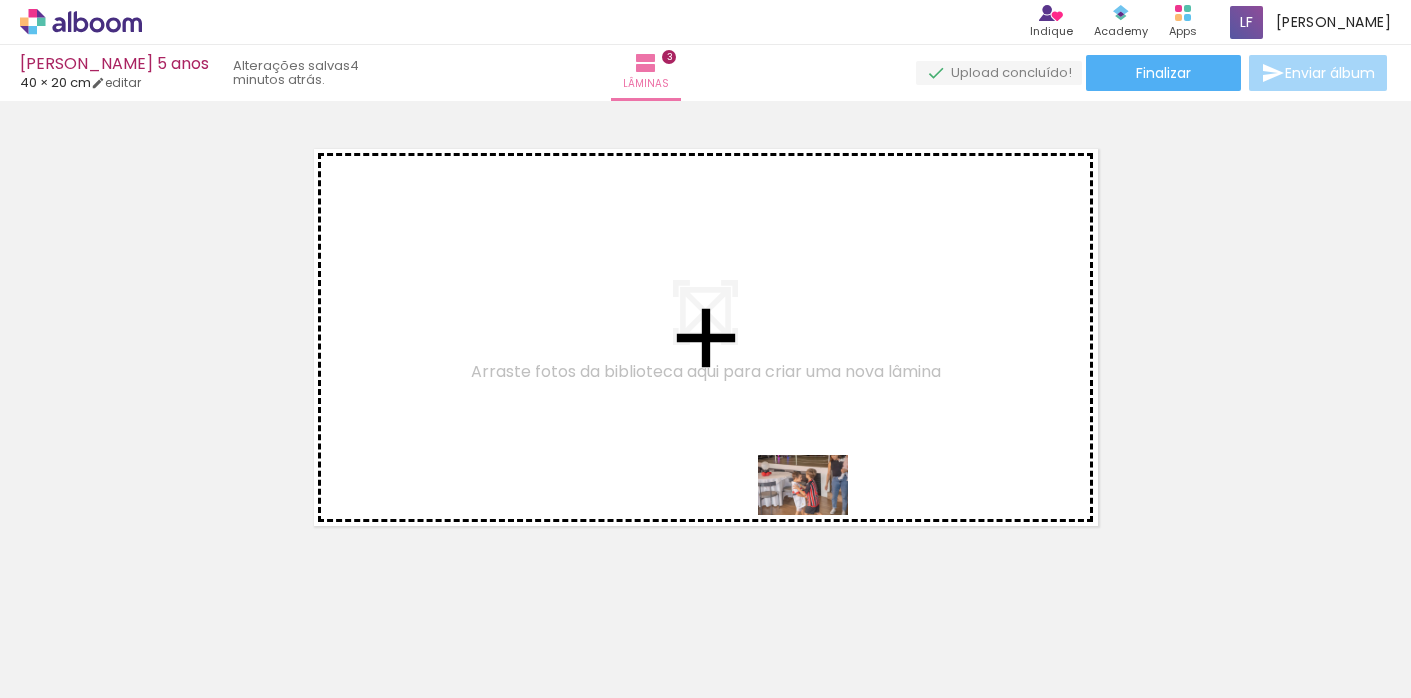 drag, startPoint x: 813, startPoint y: 629, endPoint x: 820, endPoint y: 505, distance: 124.197426 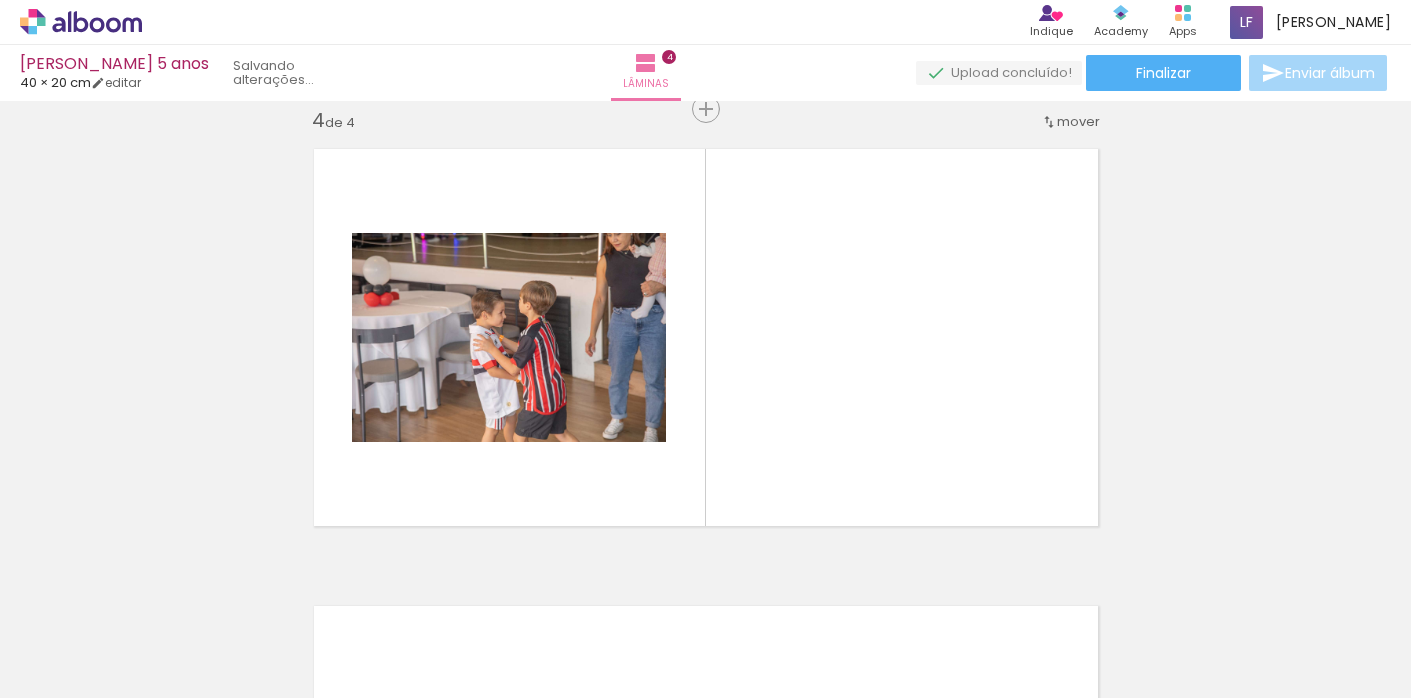 scroll, scrollTop: 1396, scrollLeft: 0, axis: vertical 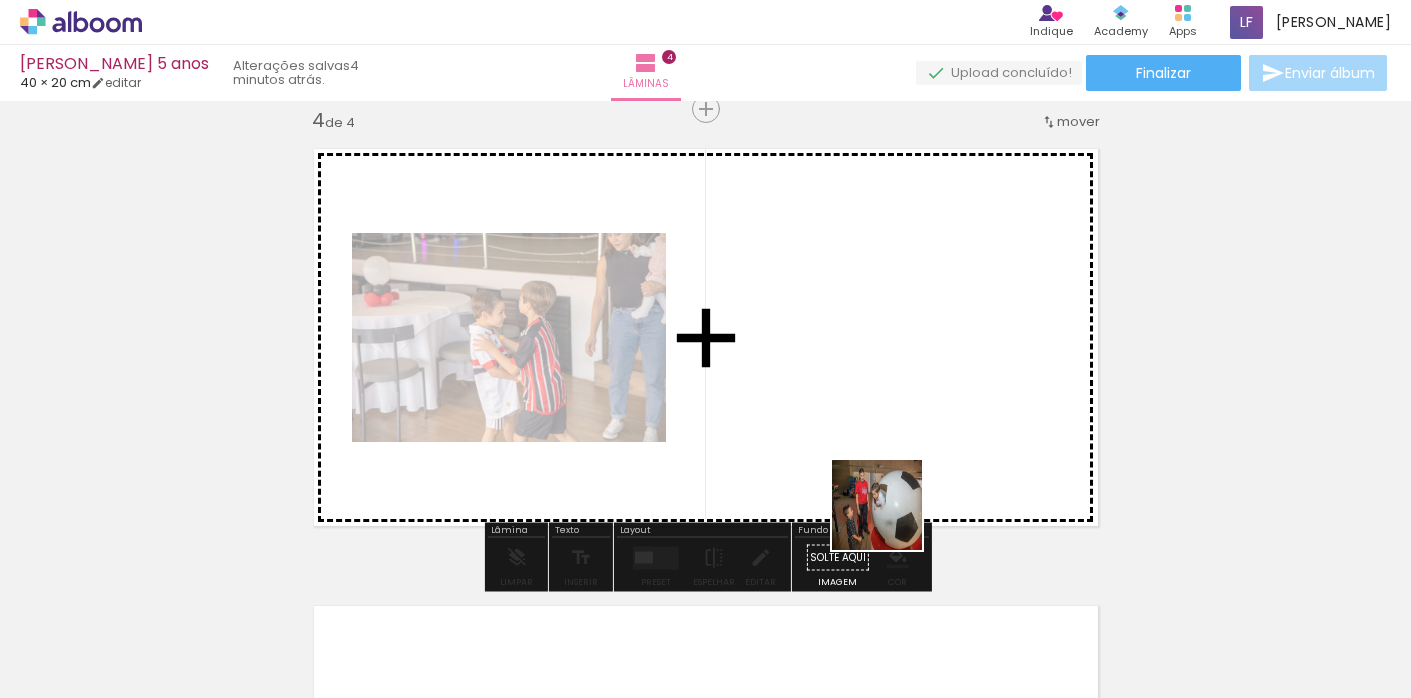 drag, startPoint x: 894, startPoint y: 614, endPoint x: 889, endPoint y: 492, distance: 122.10242 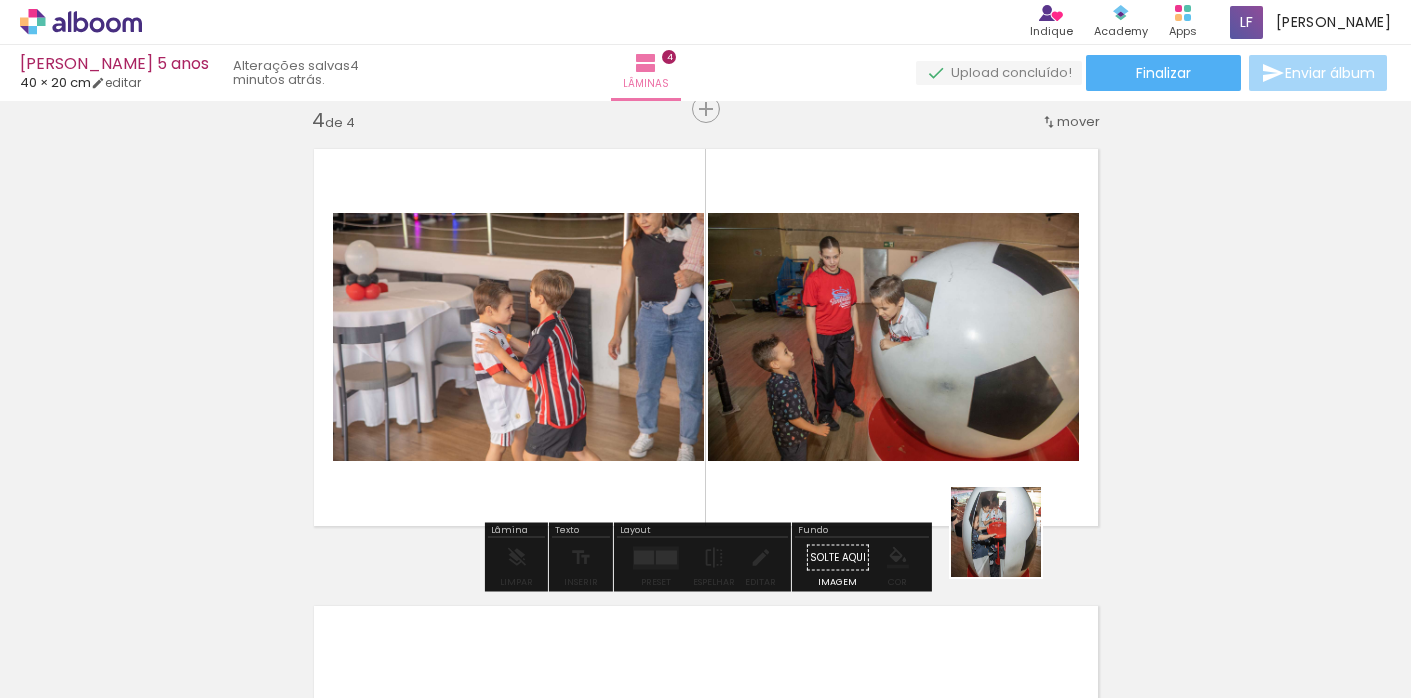 drag, startPoint x: 1011, startPoint y: 613, endPoint x: 1010, endPoint y: 534, distance: 79.00633 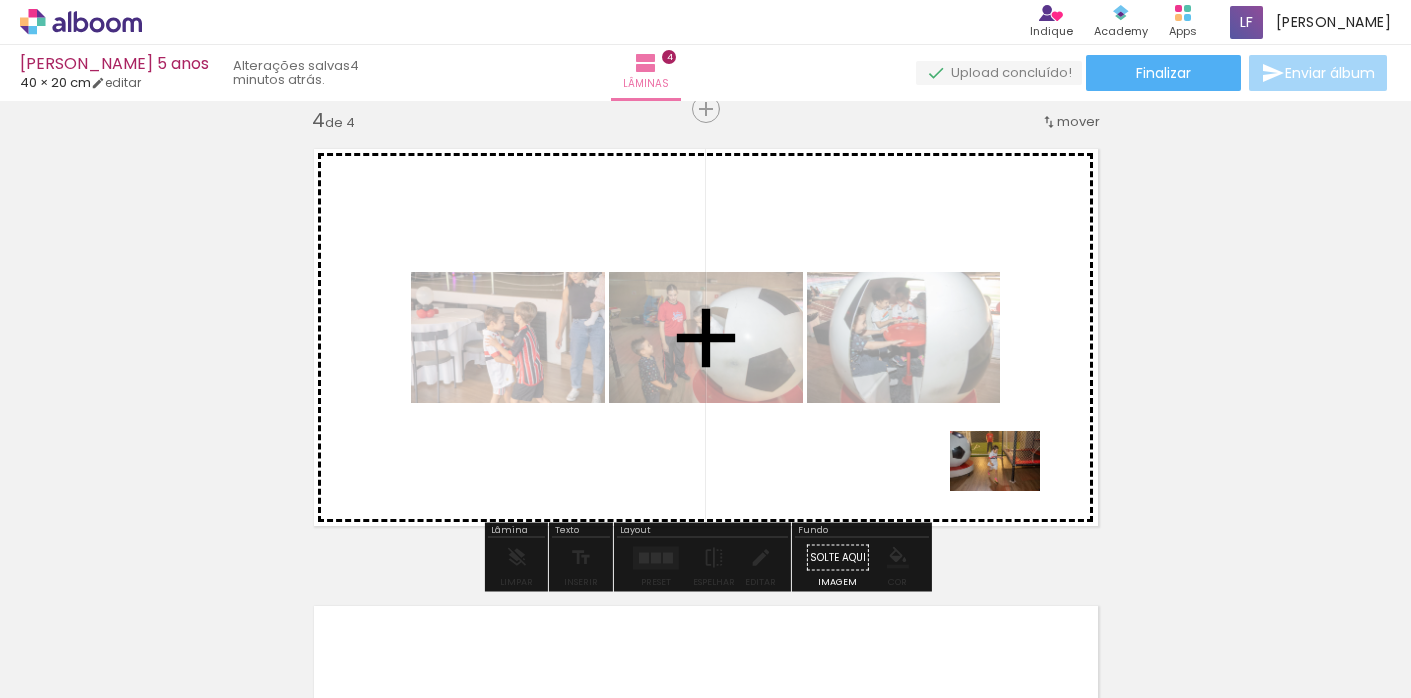 drag, startPoint x: 1111, startPoint y: 636, endPoint x: 1010, endPoint y: 493, distance: 175.07141 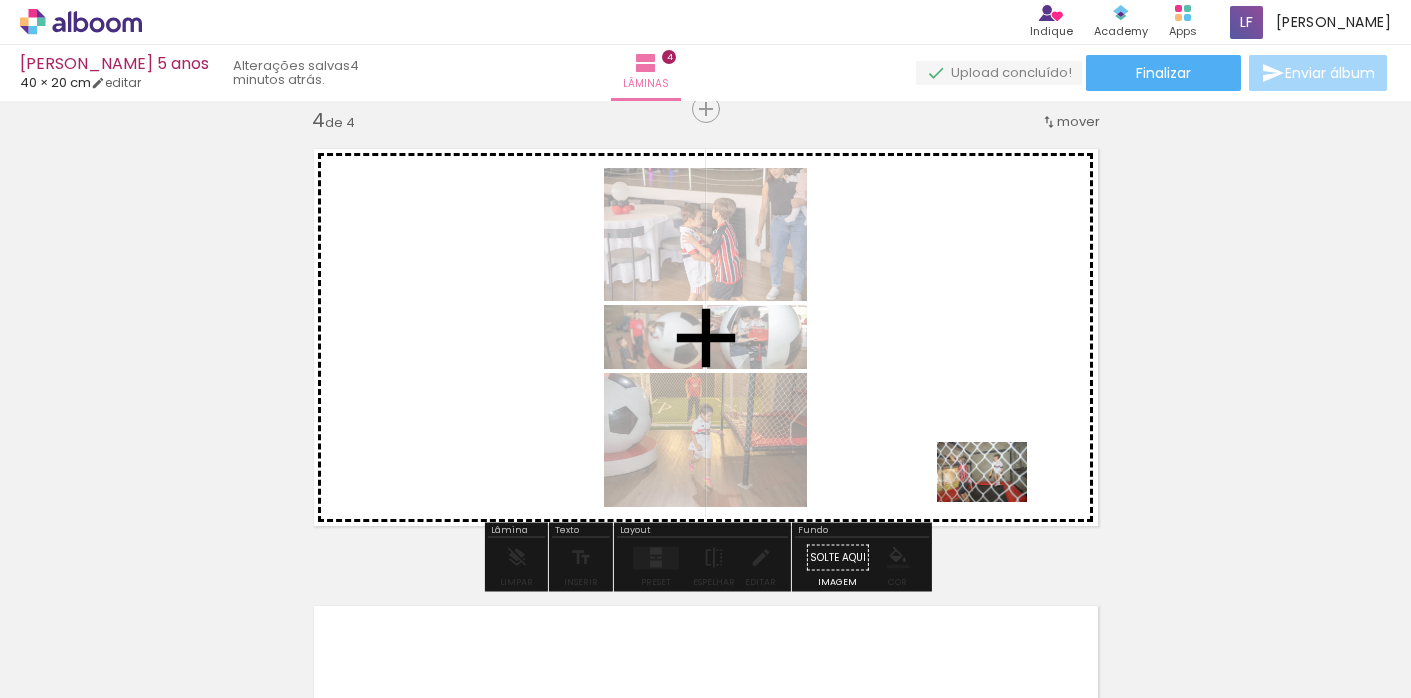drag, startPoint x: 1216, startPoint y: 640, endPoint x: 997, endPoint y: 503, distance: 258.3215 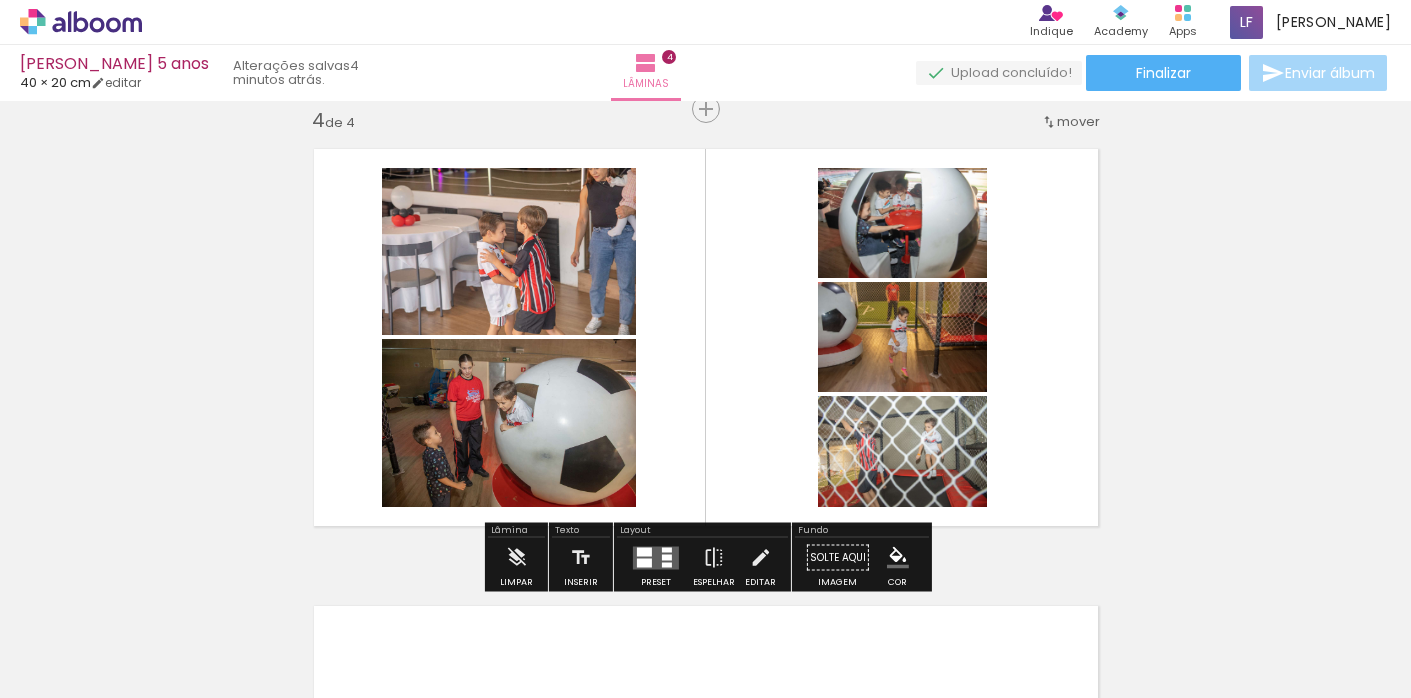 scroll, scrollTop: 0, scrollLeft: 1573, axis: horizontal 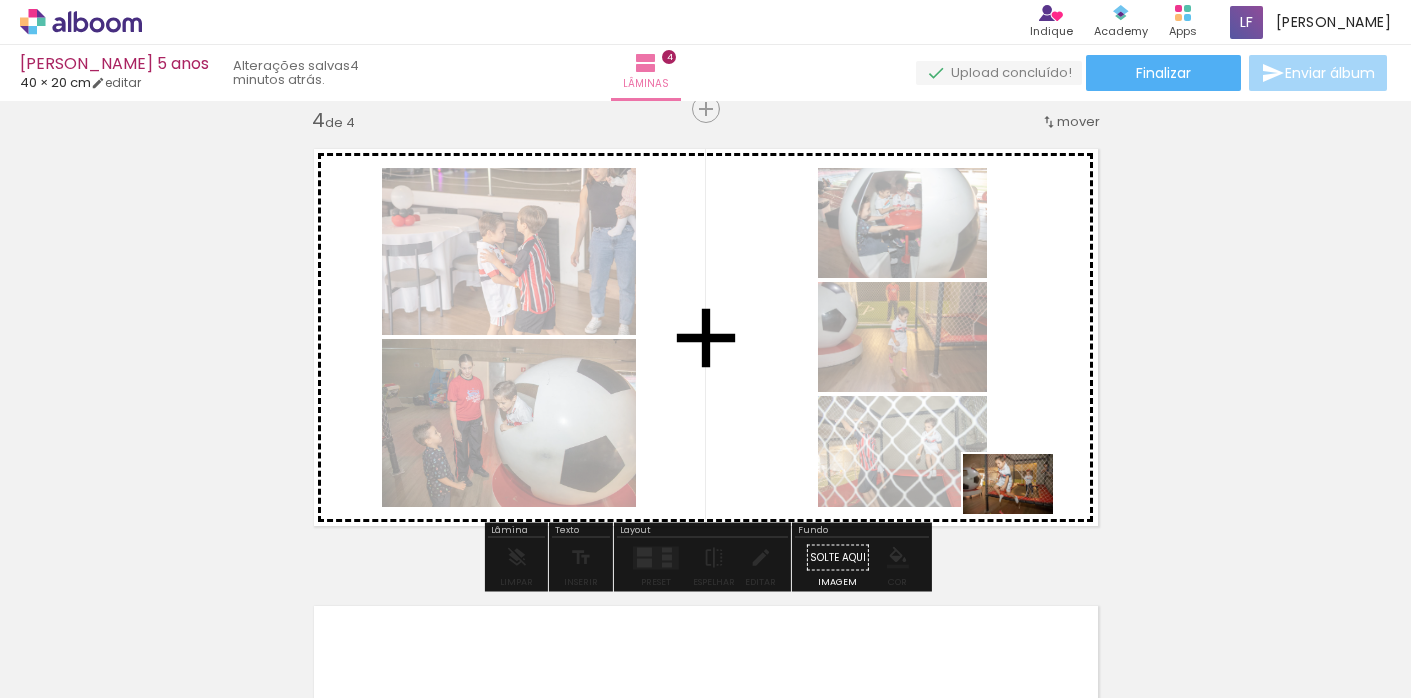 click at bounding box center [705, 349] 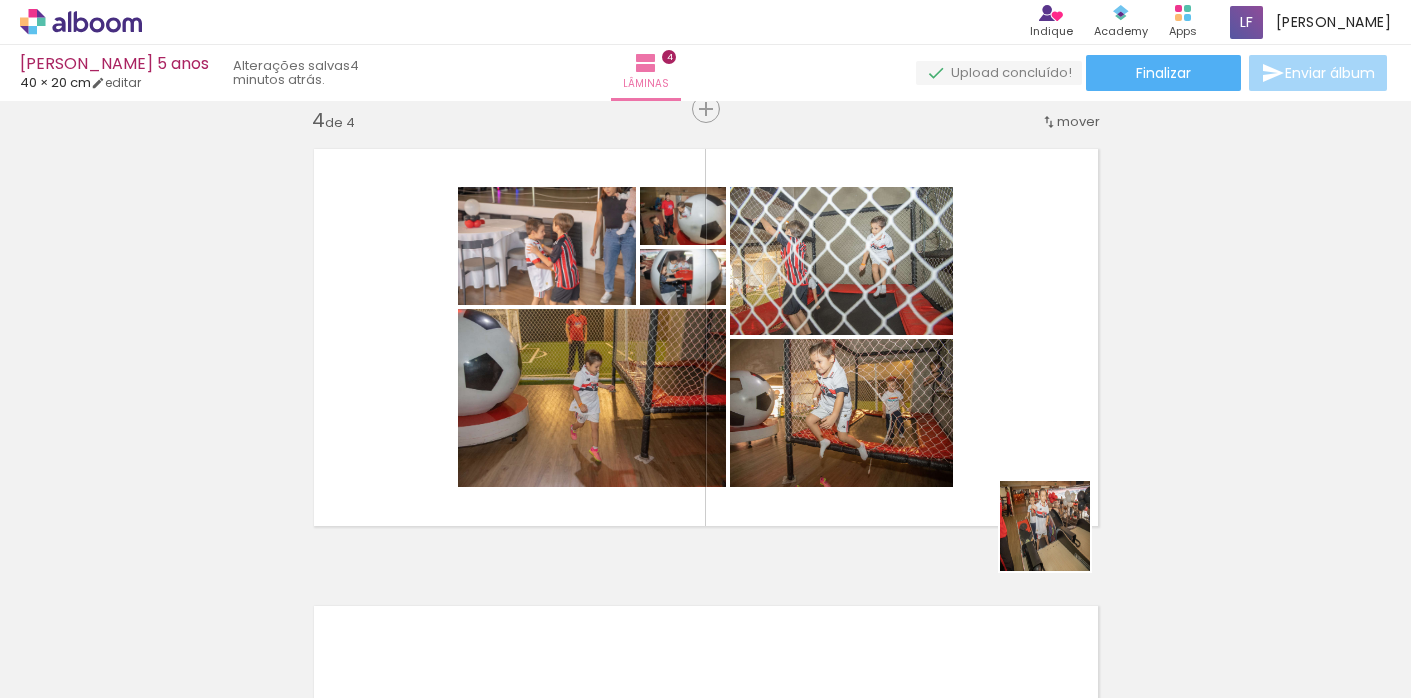 drag, startPoint x: 1085, startPoint y: 619, endPoint x: 1051, endPoint y: 499, distance: 124.723694 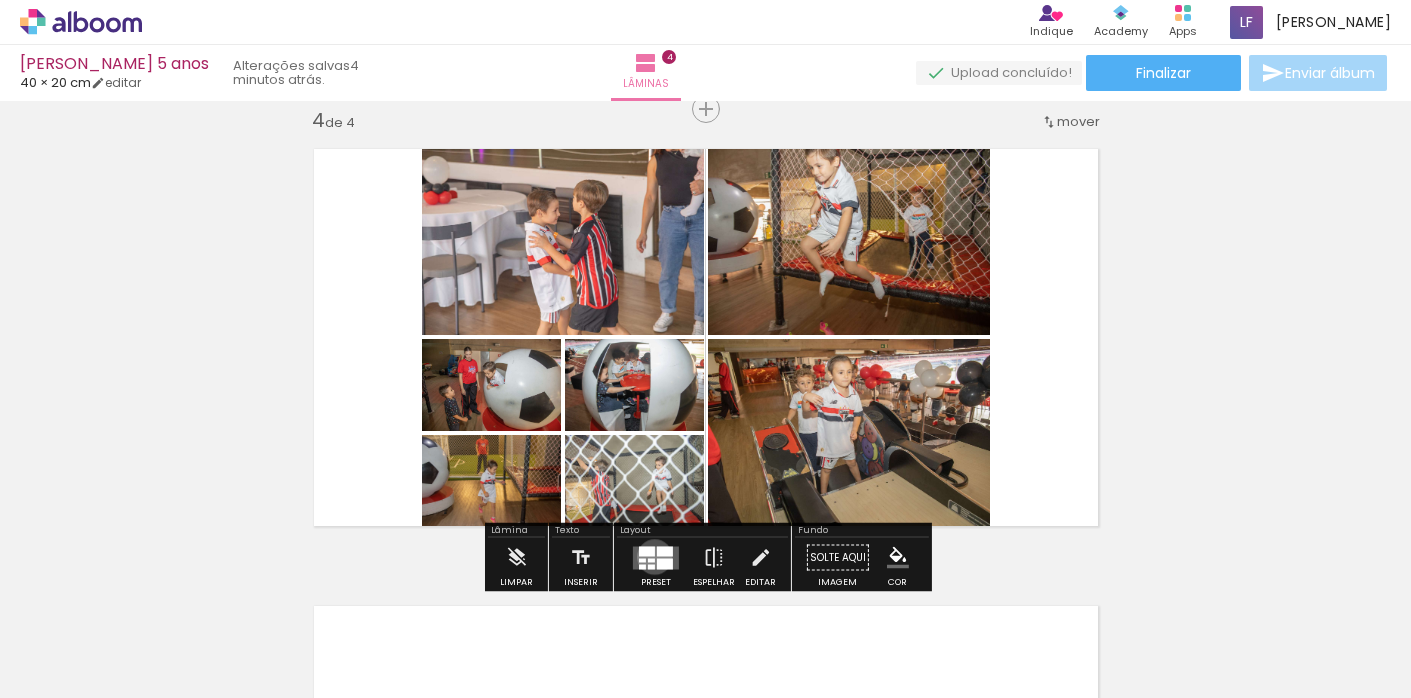 click at bounding box center [656, 557] 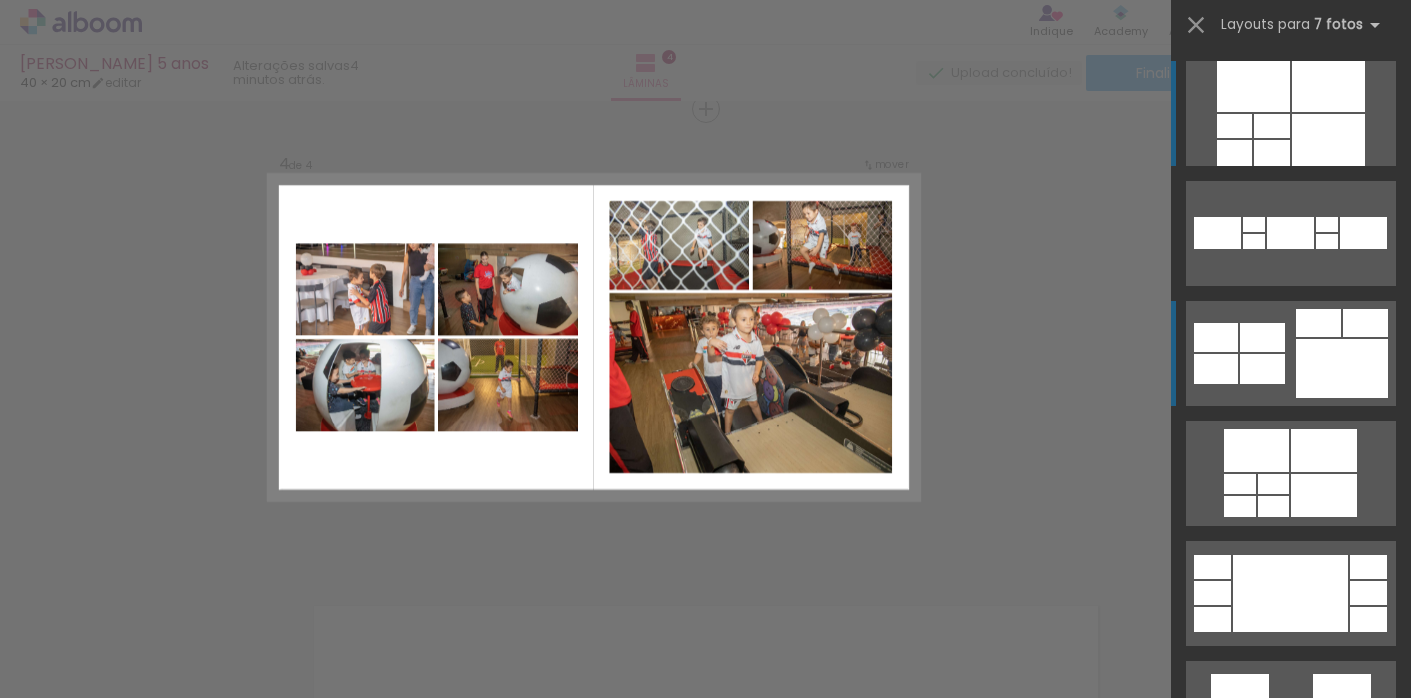 click at bounding box center (1272, 126) 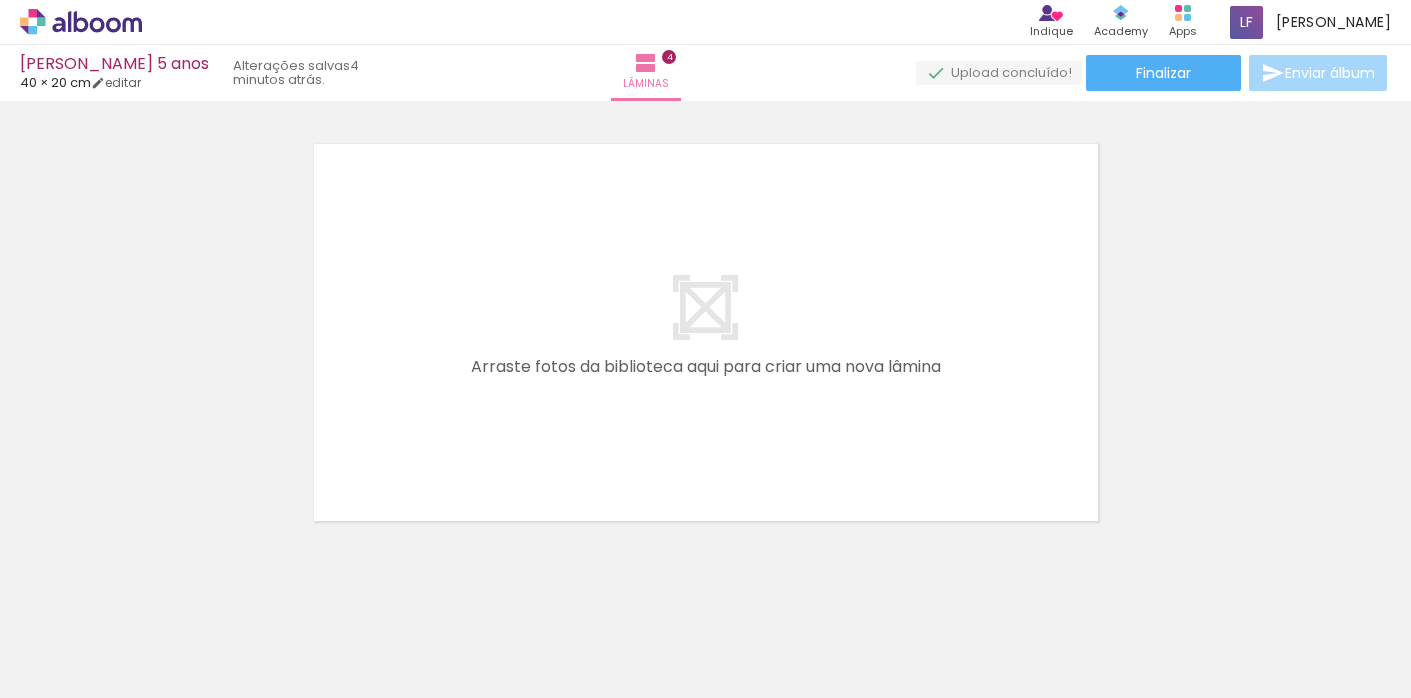 scroll, scrollTop: 1859, scrollLeft: 0, axis: vertical 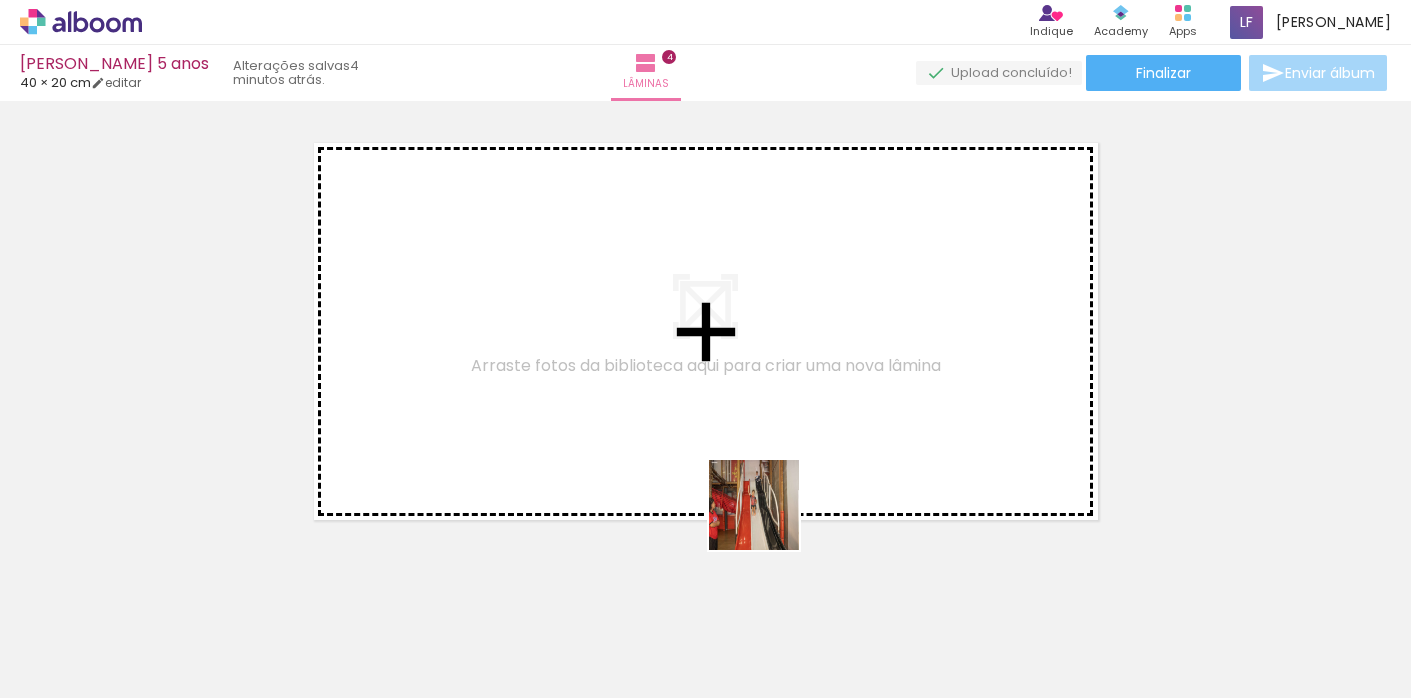 drag, startPoint x: 769, startPoint y: 636, endPoint x: 770, endPoint y: 519, distance: 117.00427 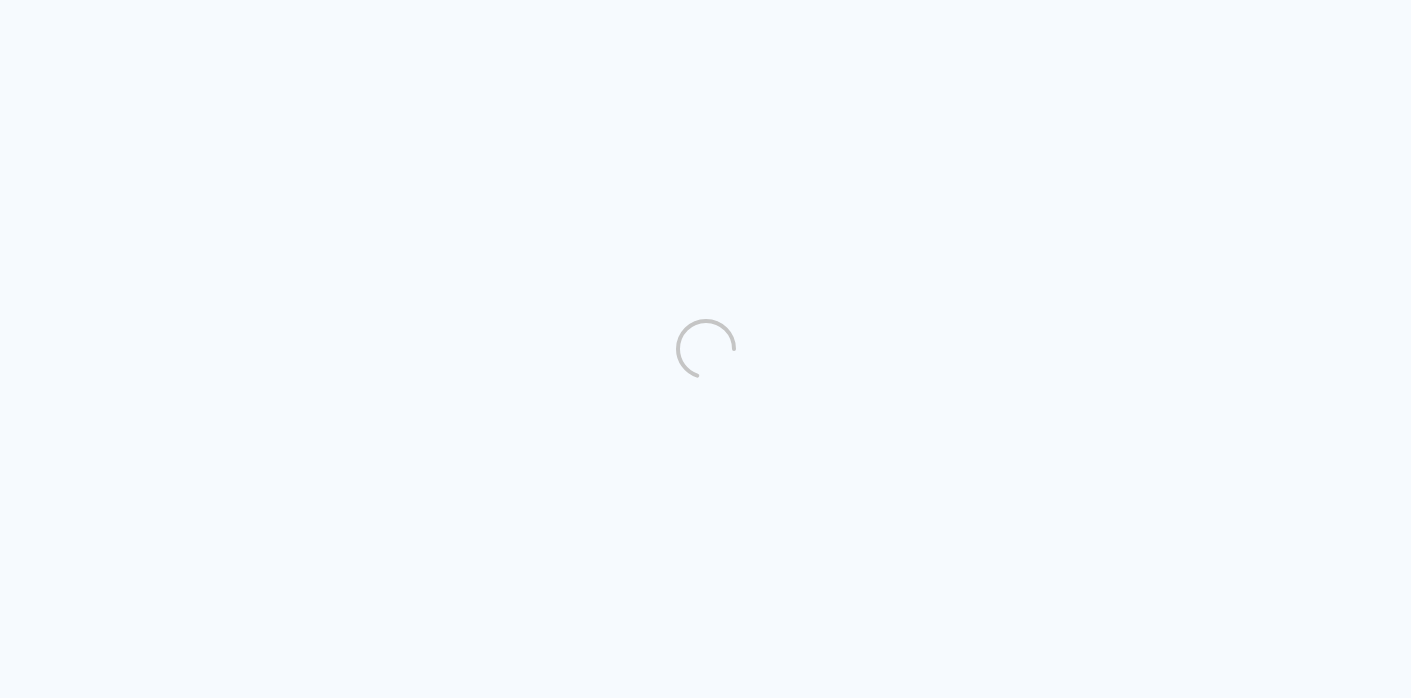 scroll, scrollTop: 0, scrollLeft: 0, axis: both 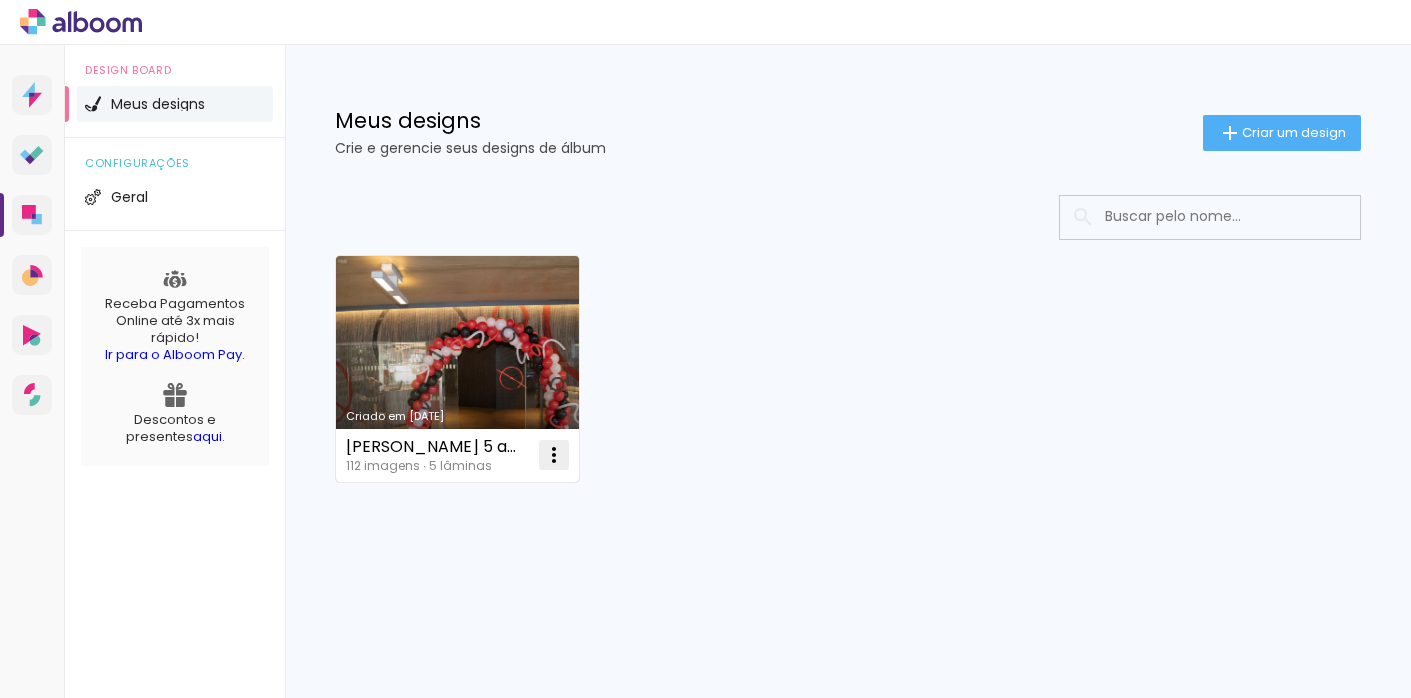click at bounding box center (554, 455) 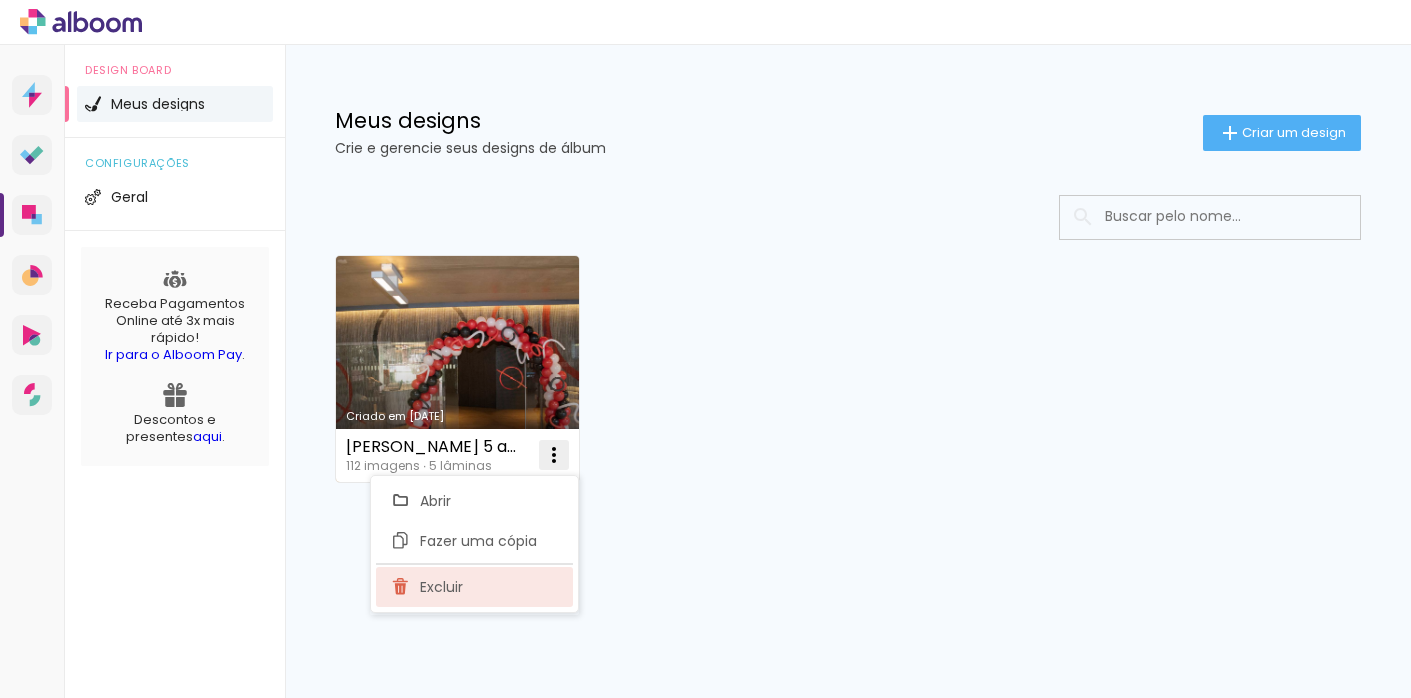 click on "Excluir" 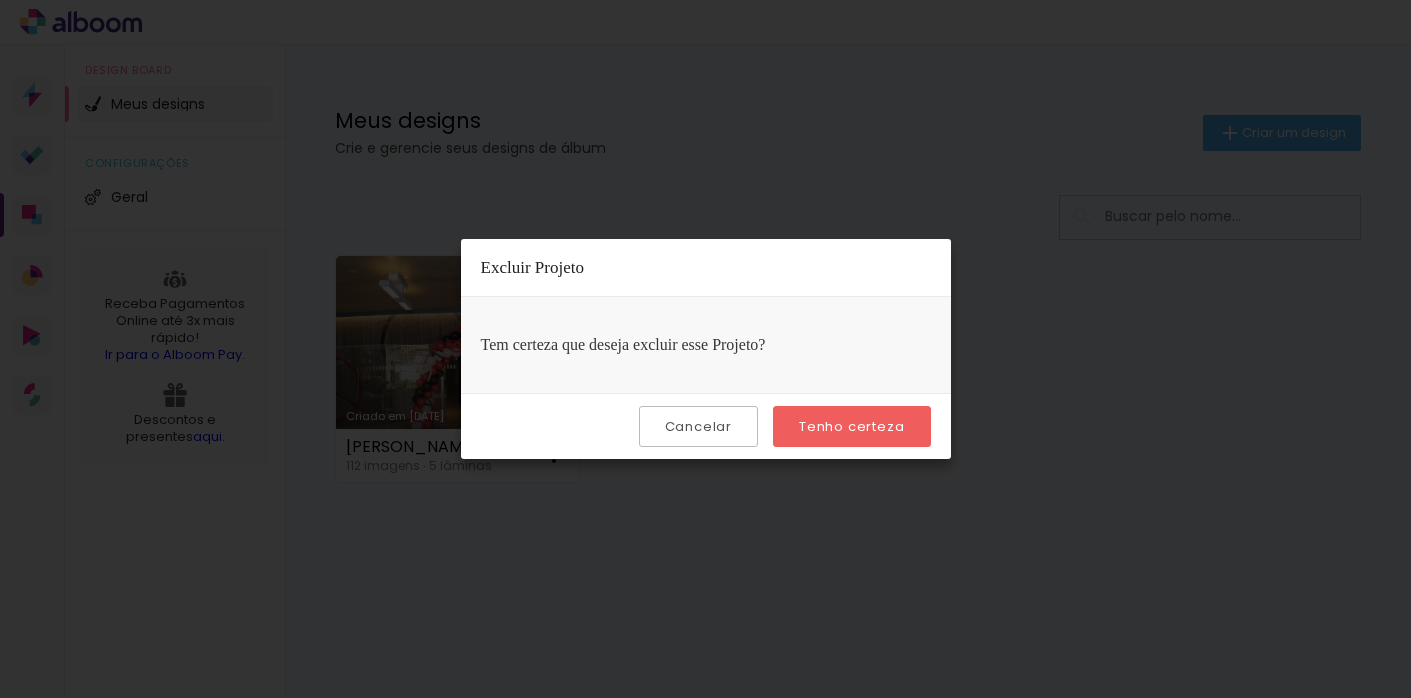 click on "Tenho certeza" at bounding box center [851, 426] 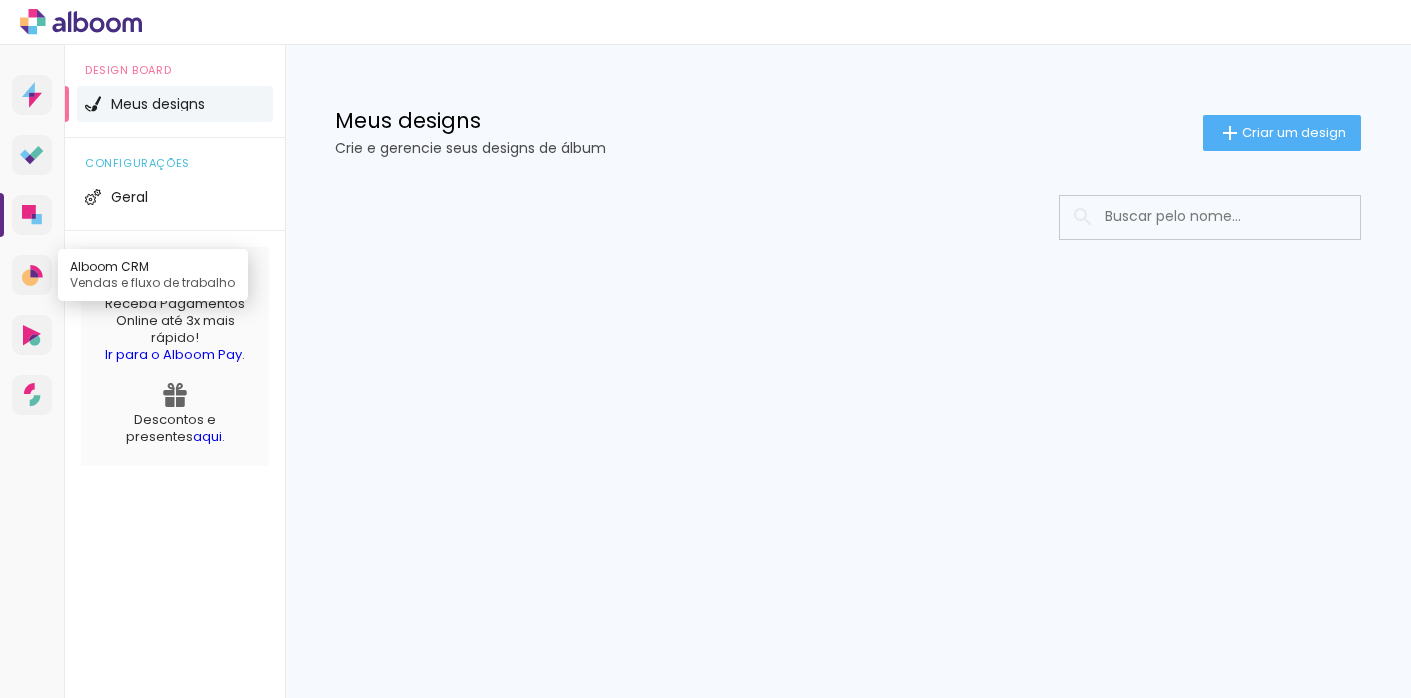 click 